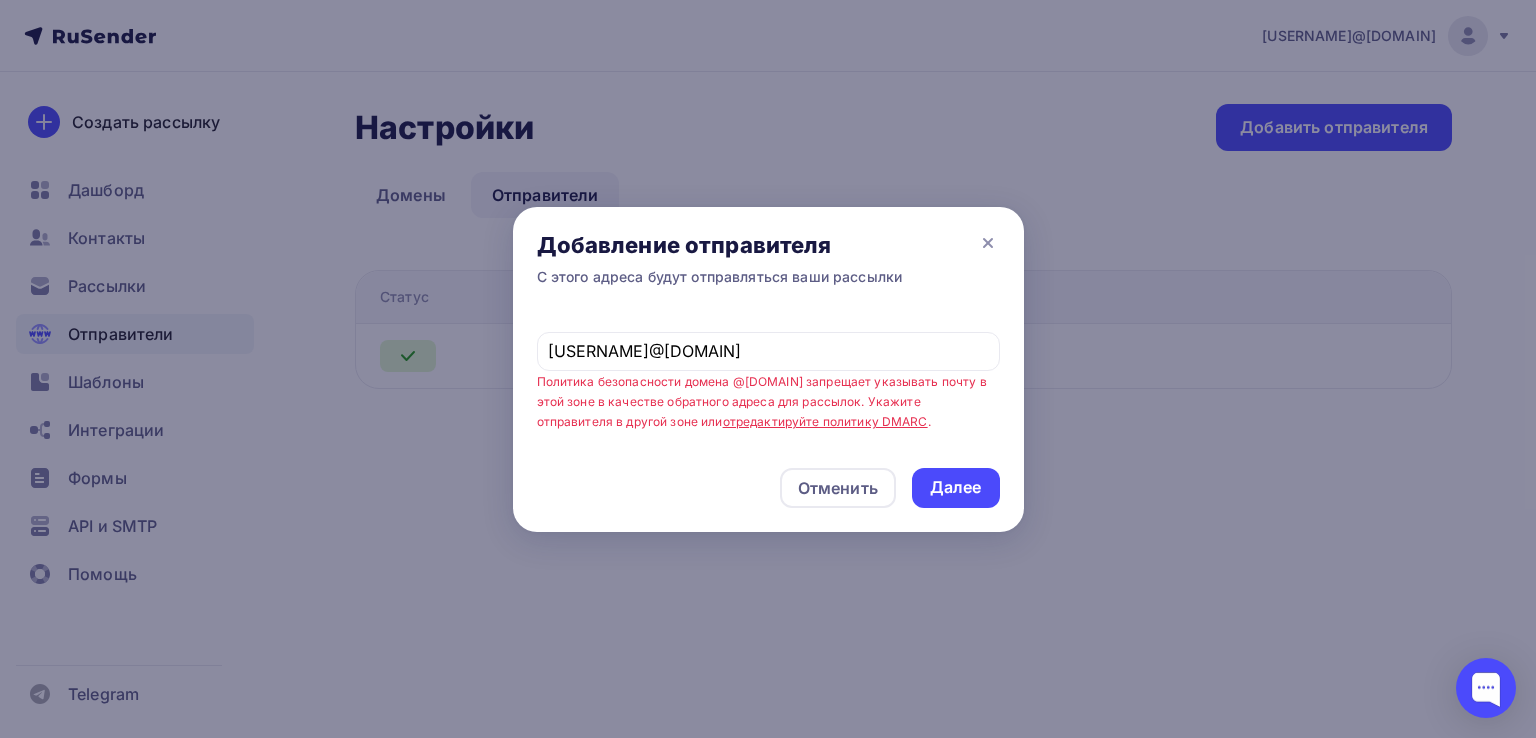 scroll, scrollTop: 0, scrollLeft: 0, axis: both 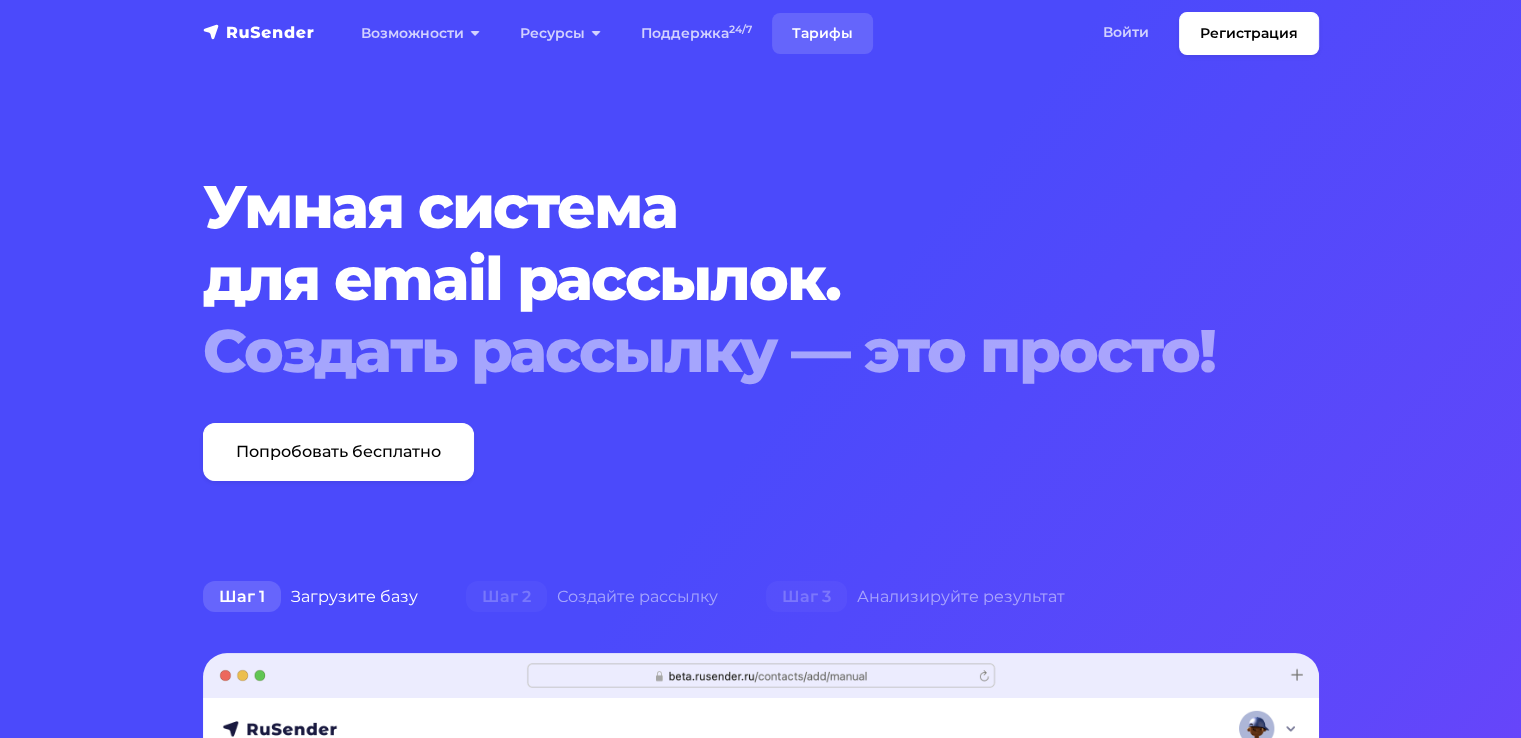 click on "Тарифы" at bounding box center [822, 33] 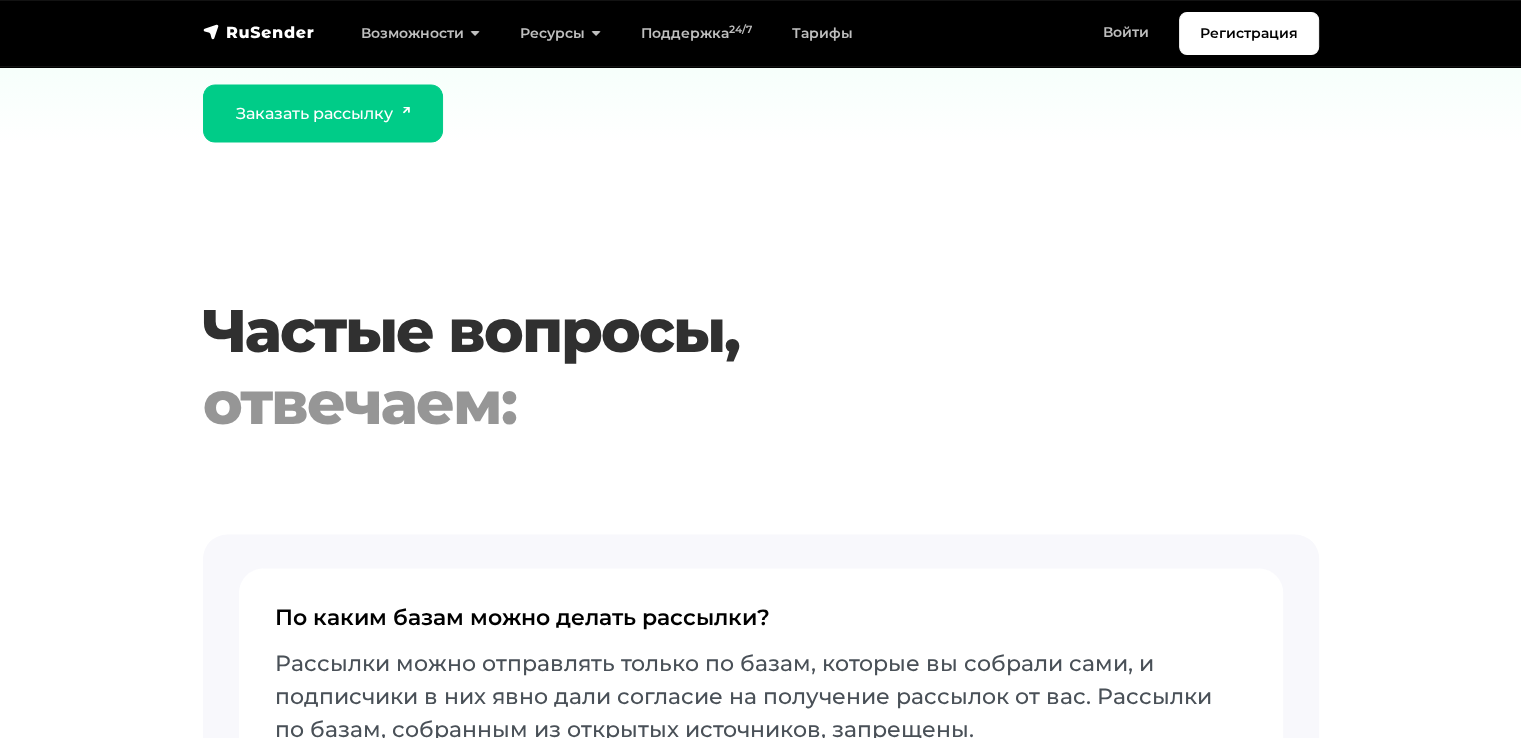 scroll, scrollTop: 4200, scrollLeft: 0, axis: vertical 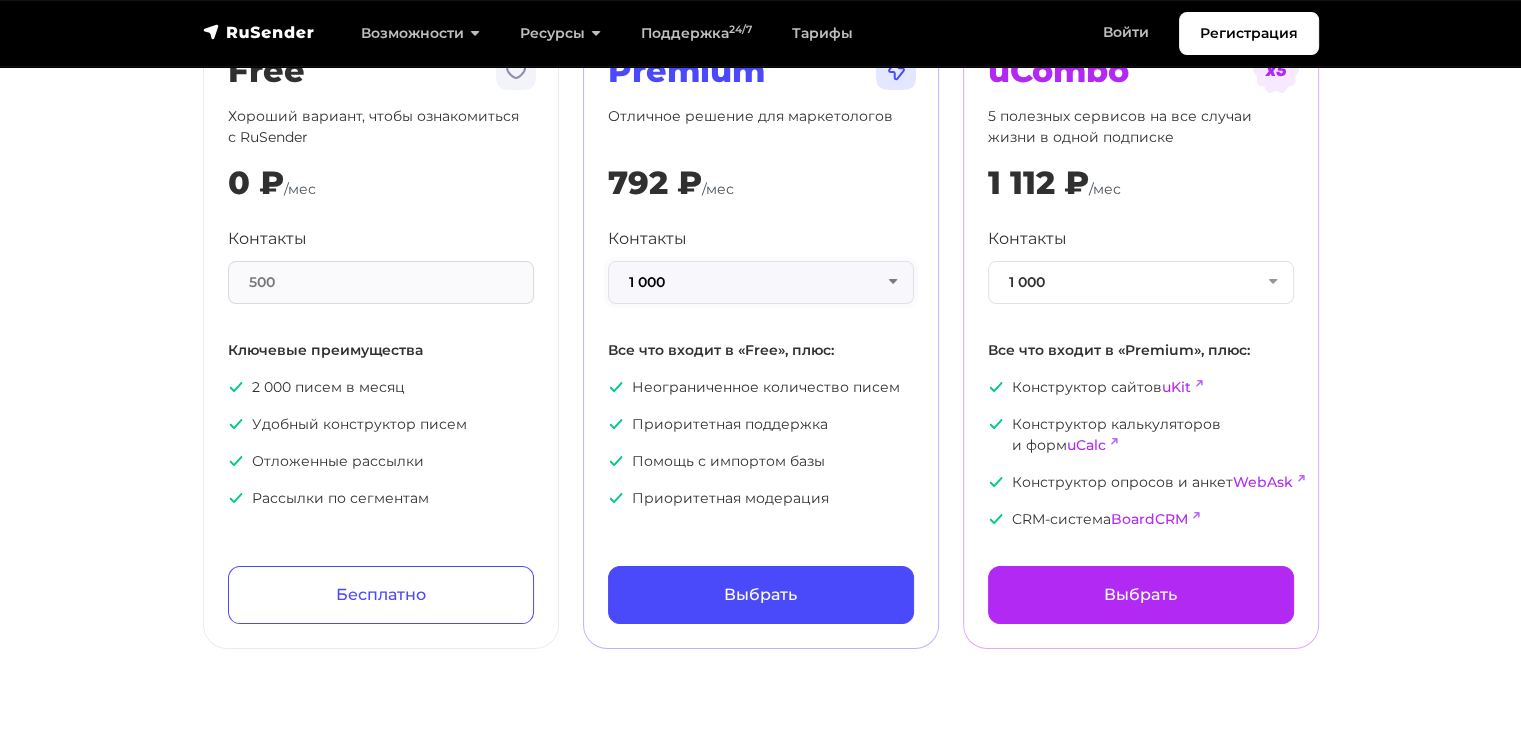click on "1 000" at bounding box center [761, 282] 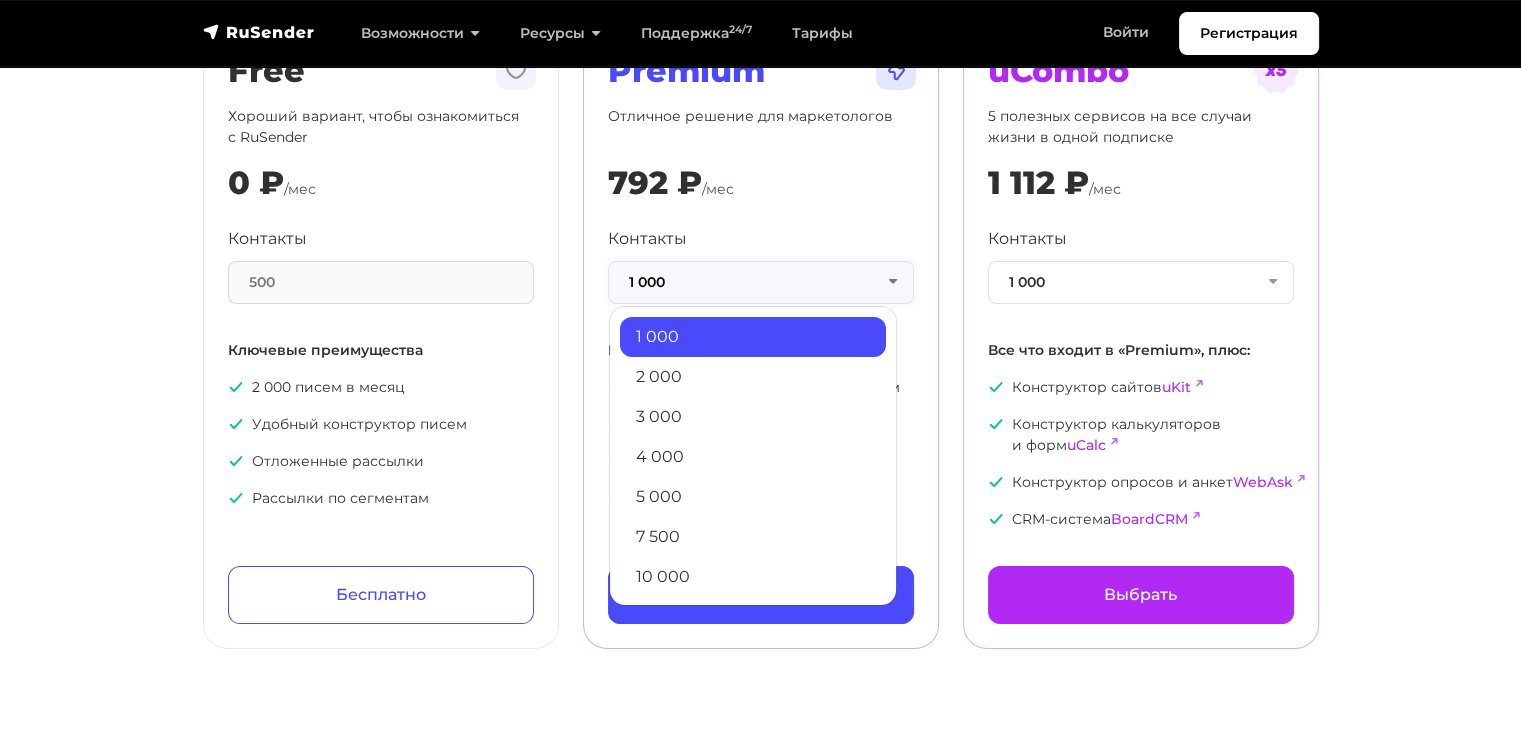 click on "1 000" at bounding box center [761, 282] 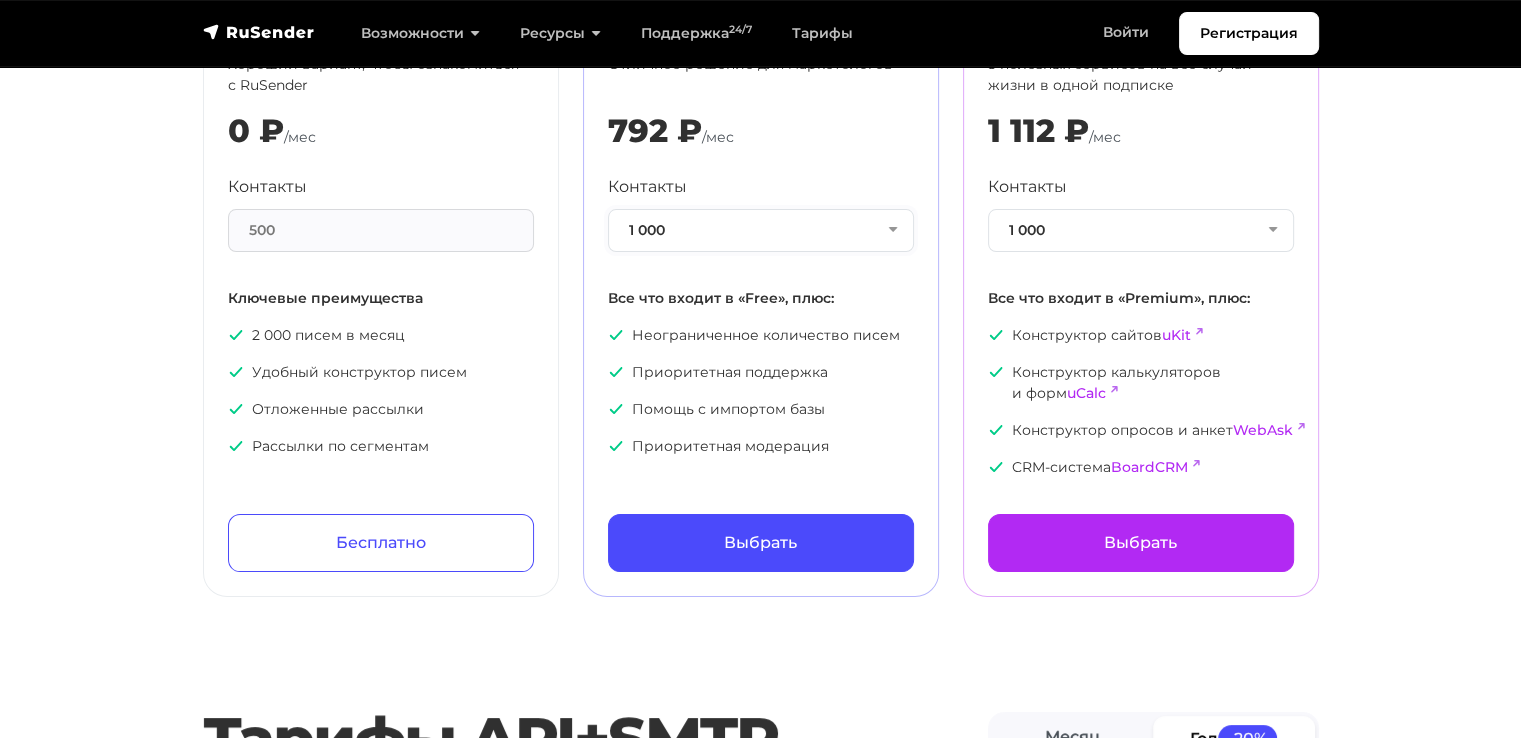 scroll, scrollTop: 0, scrollLeft: 0, axis: both 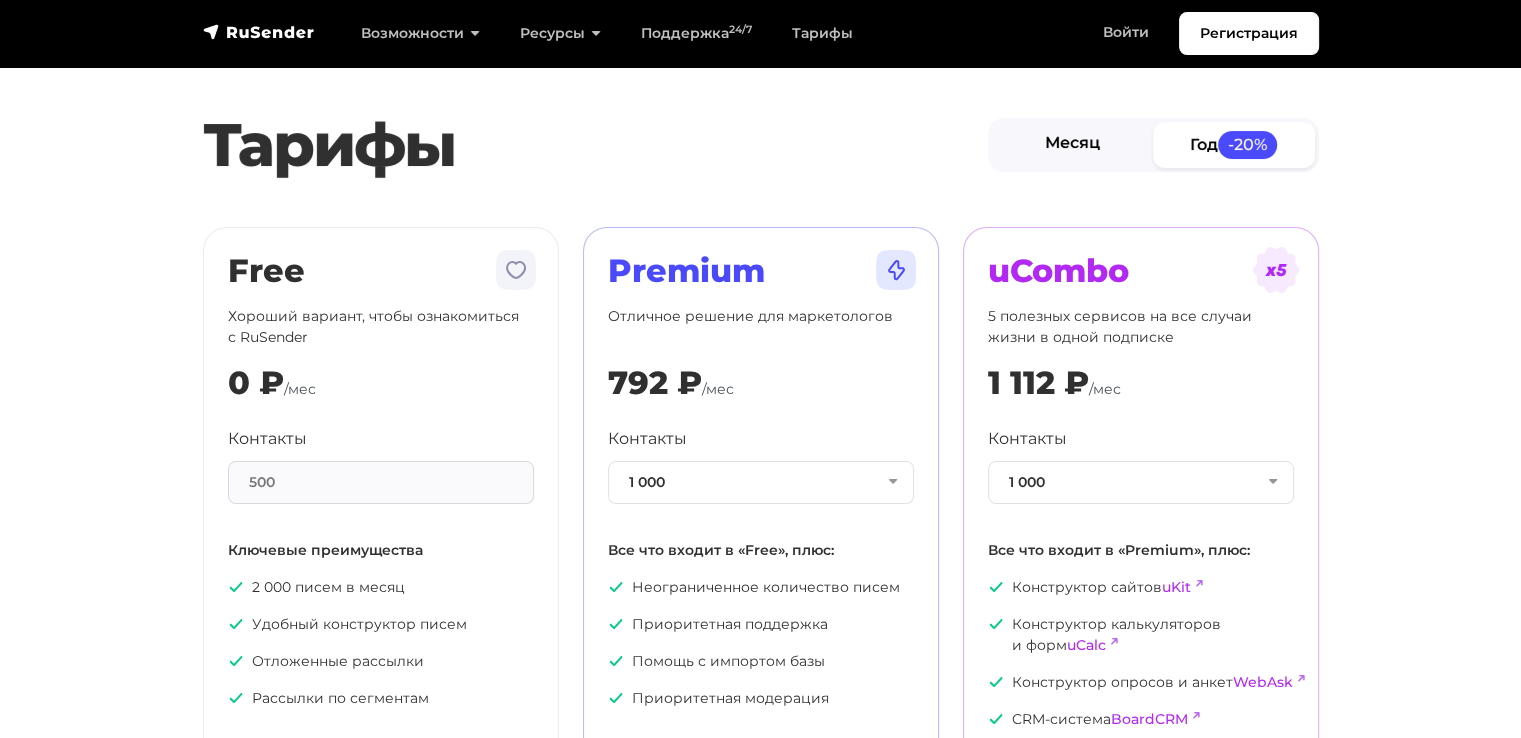 click on "Месяц" at bounding box center [1073, 144] 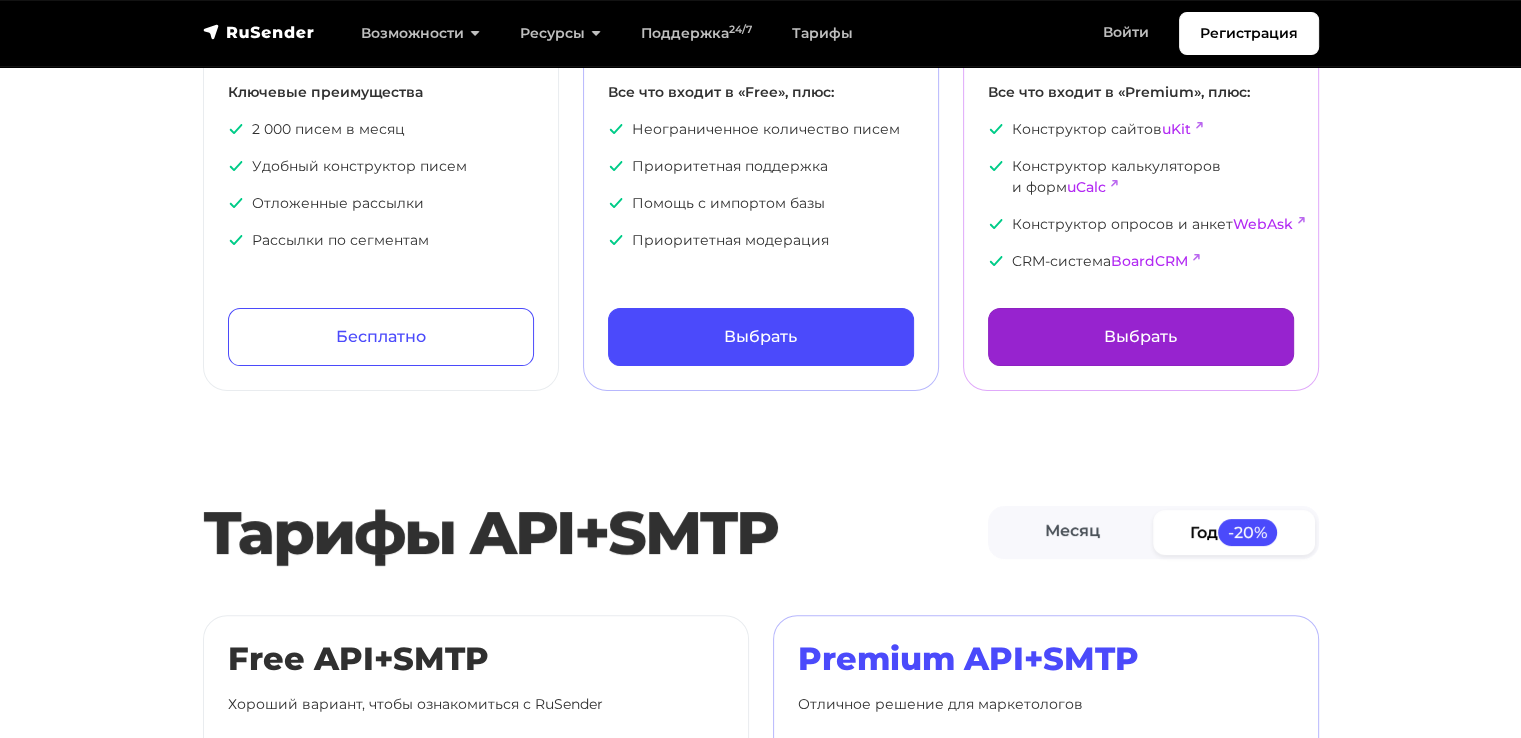 scroll, scrollTop: 100, scrollLeft: 0, axis: vertical 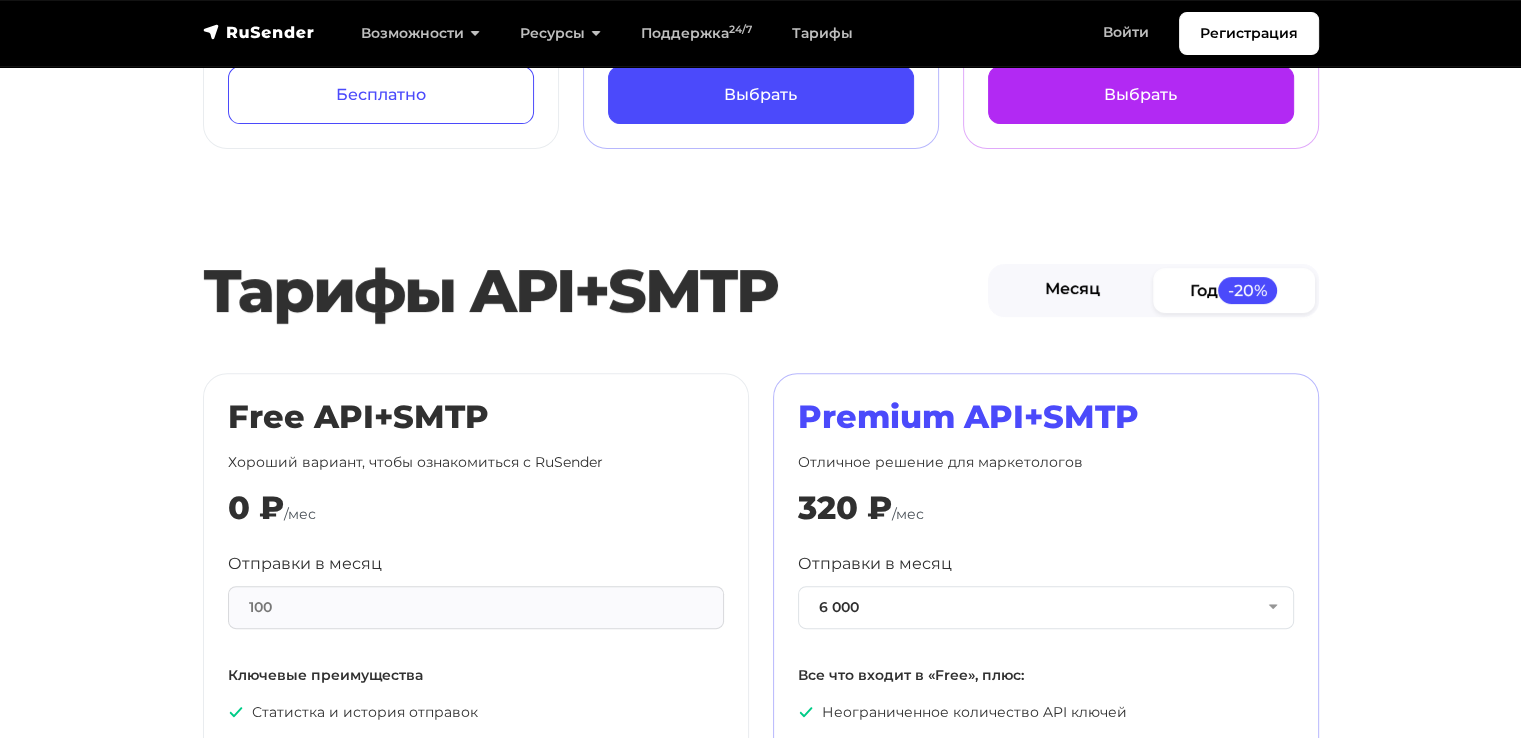 click on "Месяц" at bounding box center (1073, 290) 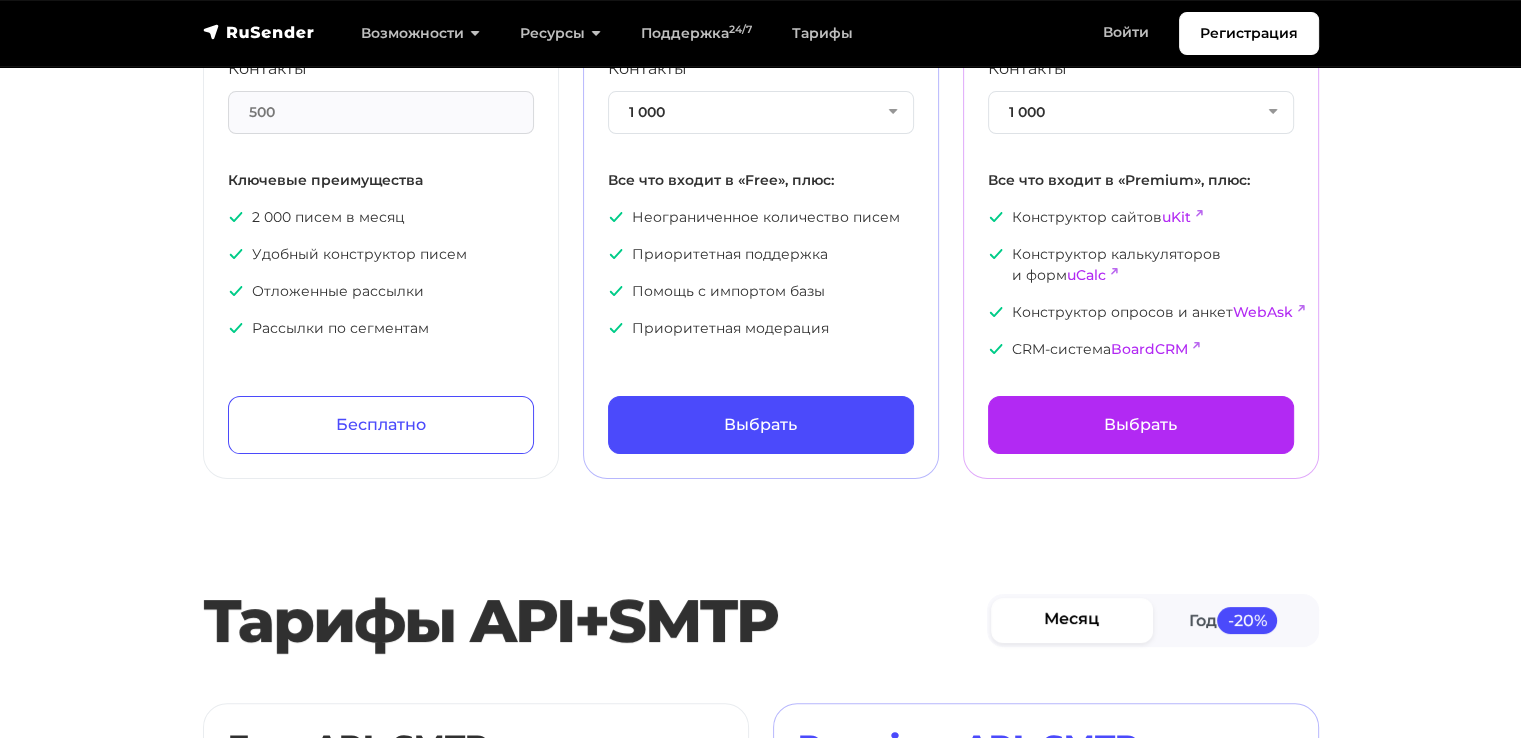 scroll, scrollTop: 400, scrollLeft: 0, axis: vertical 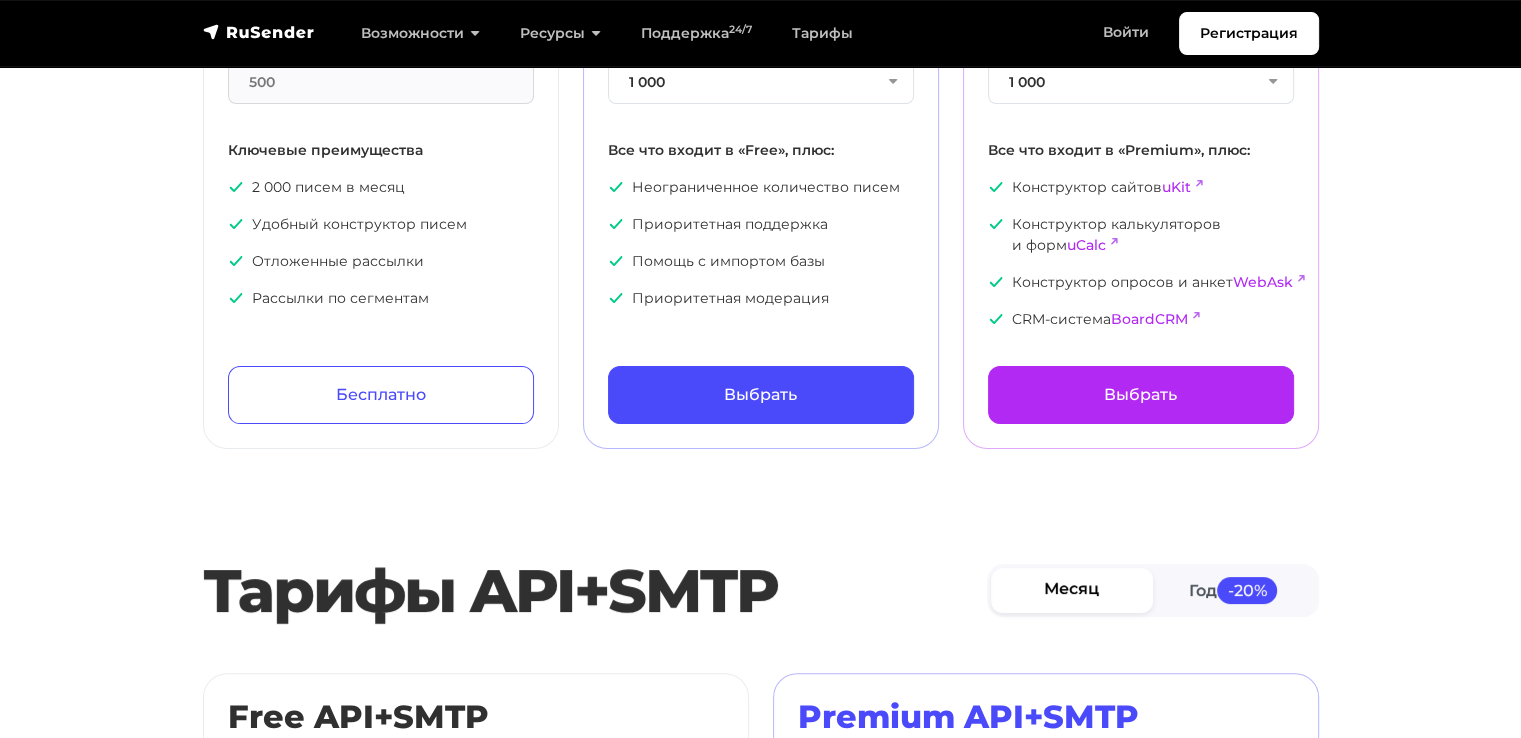 click on "Регистрация
Возможности
Конструктор писем
Формы подписки
A/B–тестирование
API и SMTP новое
Email валидатор
Аналитика
Импорт получателей
Dashamail, Unisender, SendPulse, Mailchimp, Sendsay, GetResponse
Сравнение email-сервиса" at bounding box center (760, 3198) 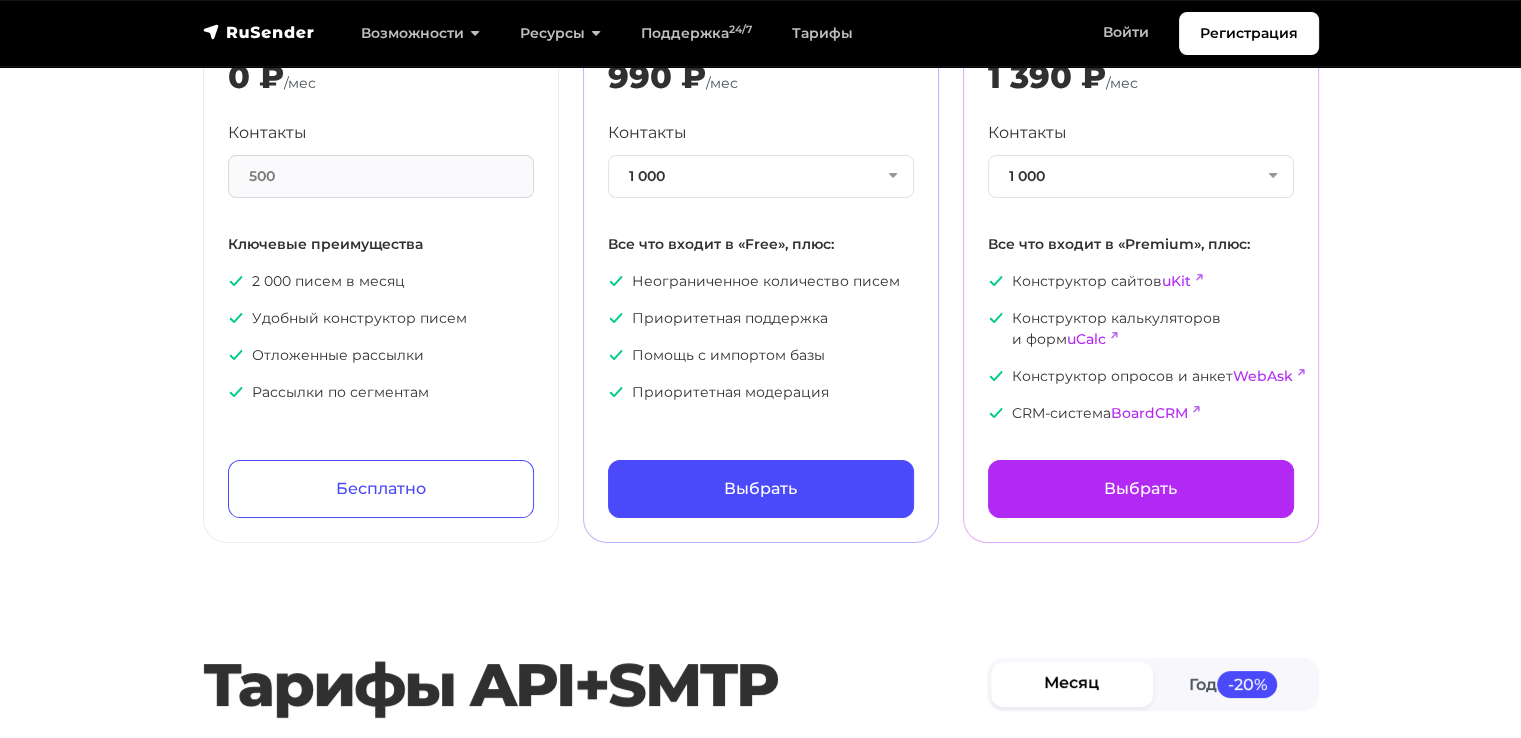 scroll, scrollTop: 0, scrollLeft: 0, axis: both 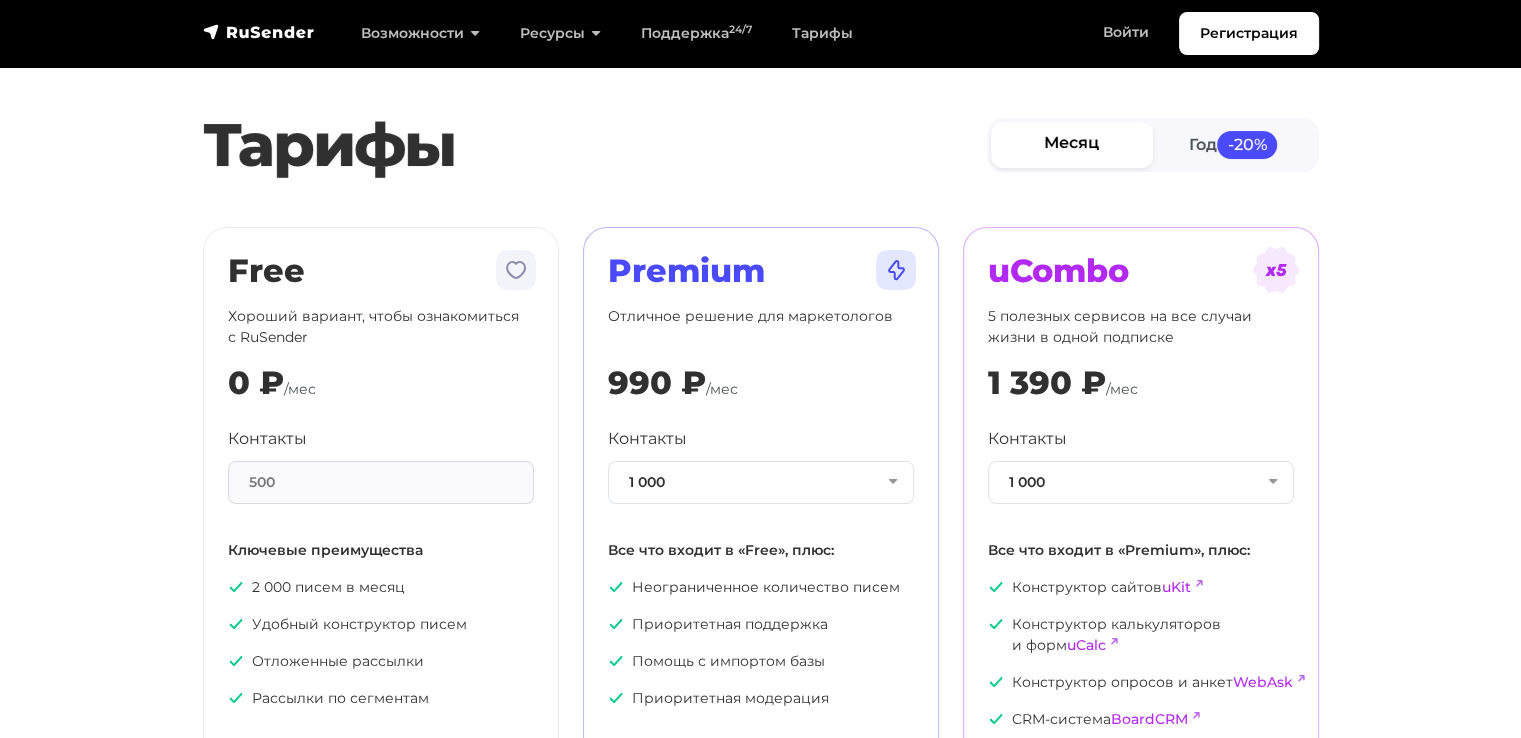 click on "Месяц" at bounding box center [1072, 144] 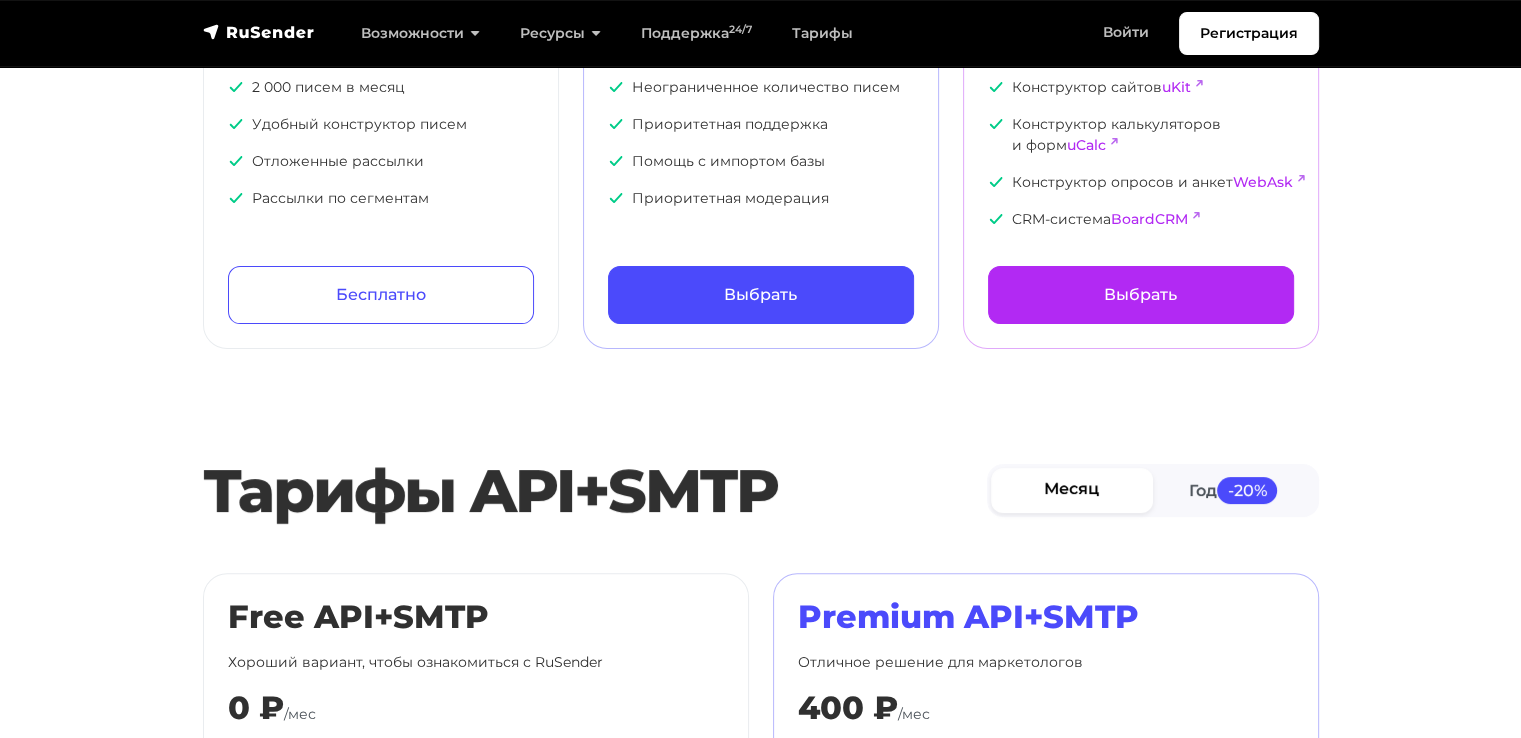 click on "Месяц" at bounding box center [1072, 490] 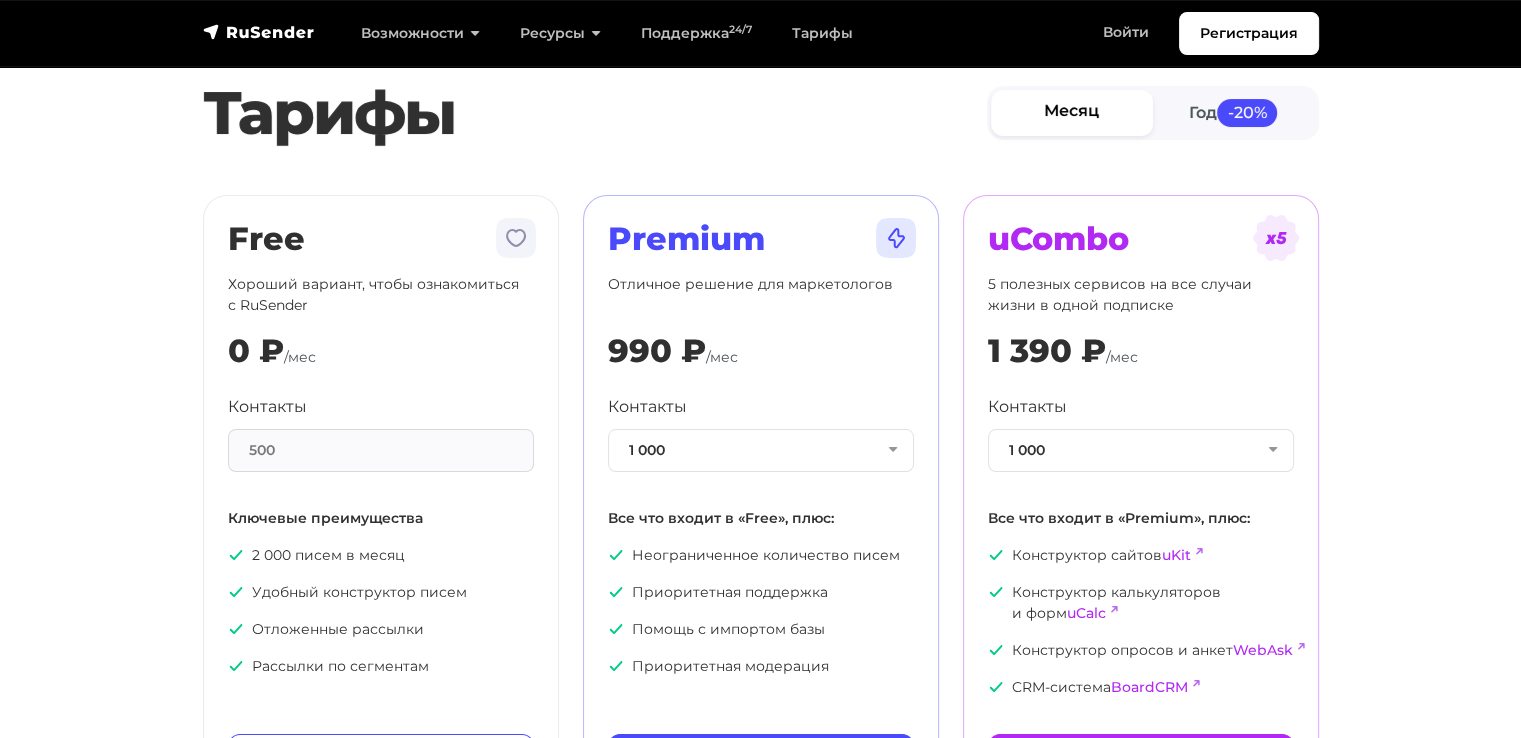 scroll, scrollTop: 0, scrollLeft: 0, axis: both 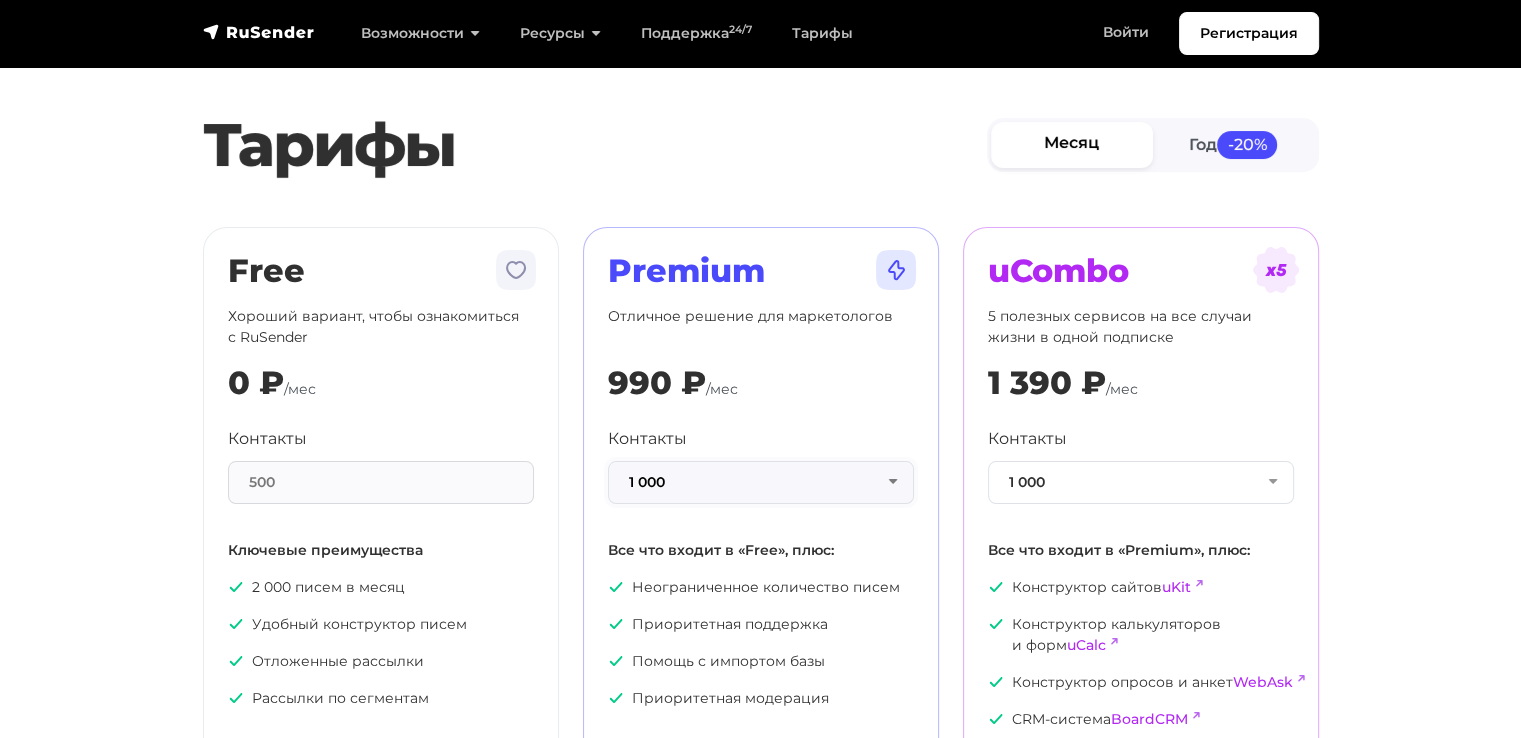 click on "1 000" at bounding box center (761, 482) 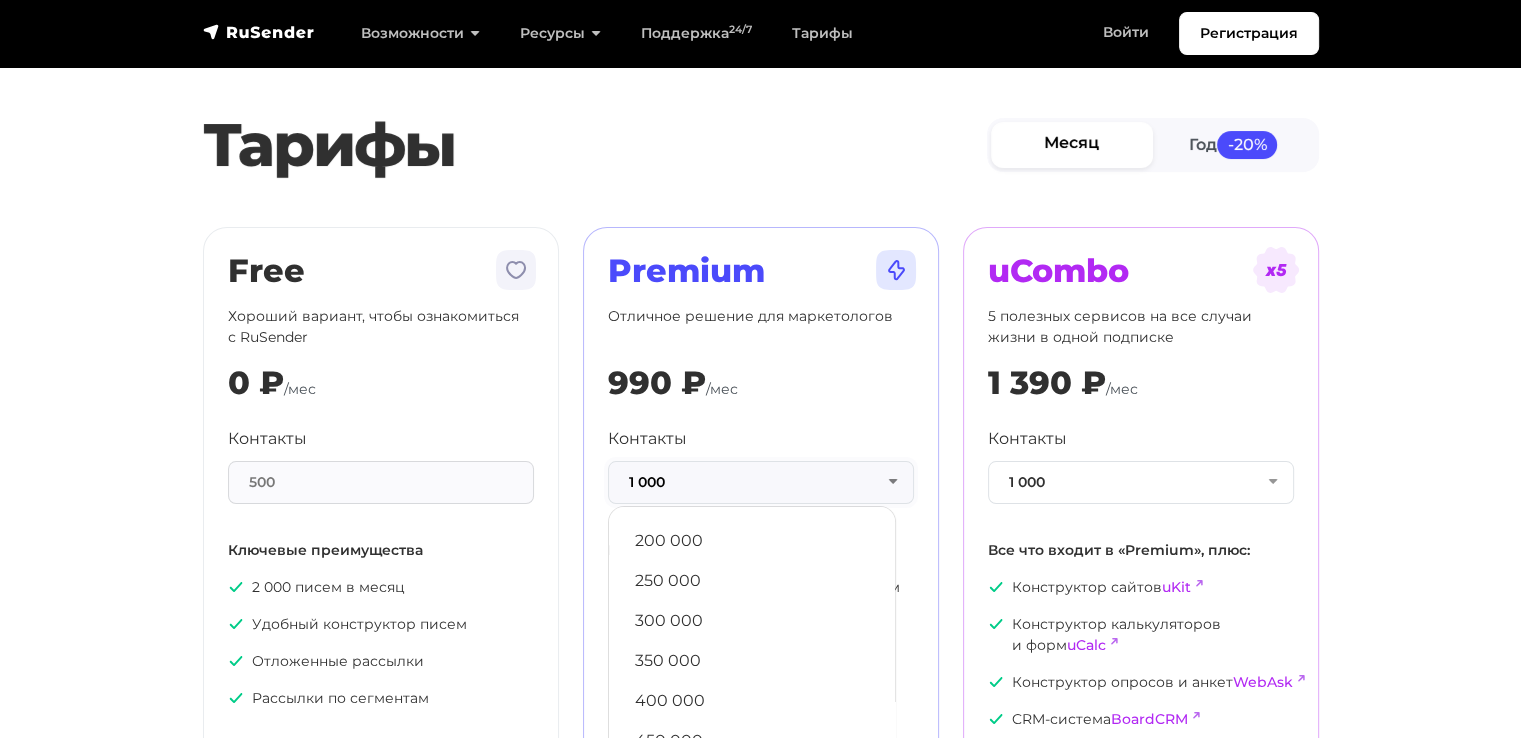 scroll, scrollTop: 1081, scrollLeft: 0, axis: vertical 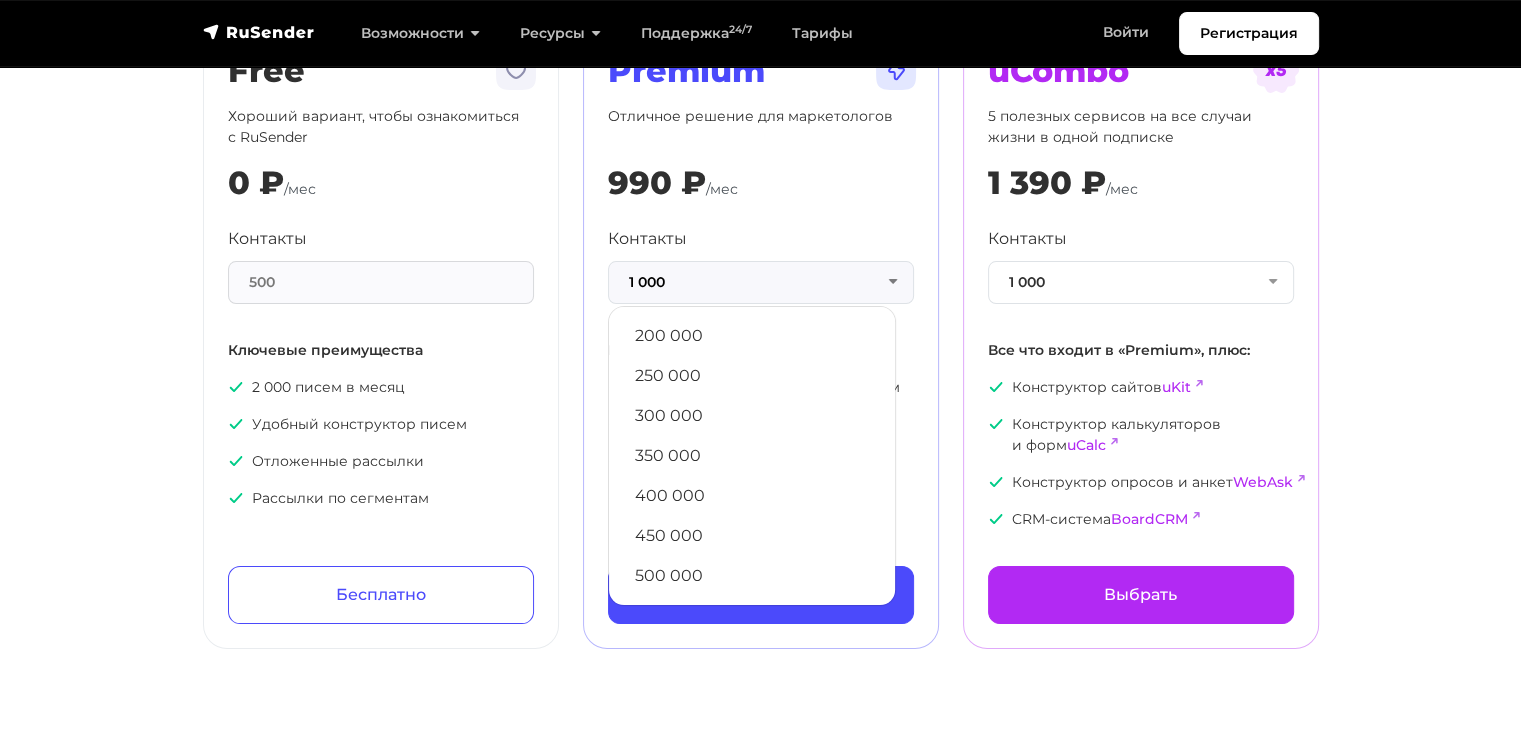 click on "Premium
Отличное решение для маркетологов
990 ₽  /мес
Контакты
1 000
1 000
2 000
3 000
4 000
5 000
7 500
10 000
13 000
15 000
20 000
25 000
30 000
35 000
40 000
45 000
50 000
55 000
60 000
65 000
70 000
75 000
80 000
85 000
90 000
95 000" at bounding box center [761, 338] 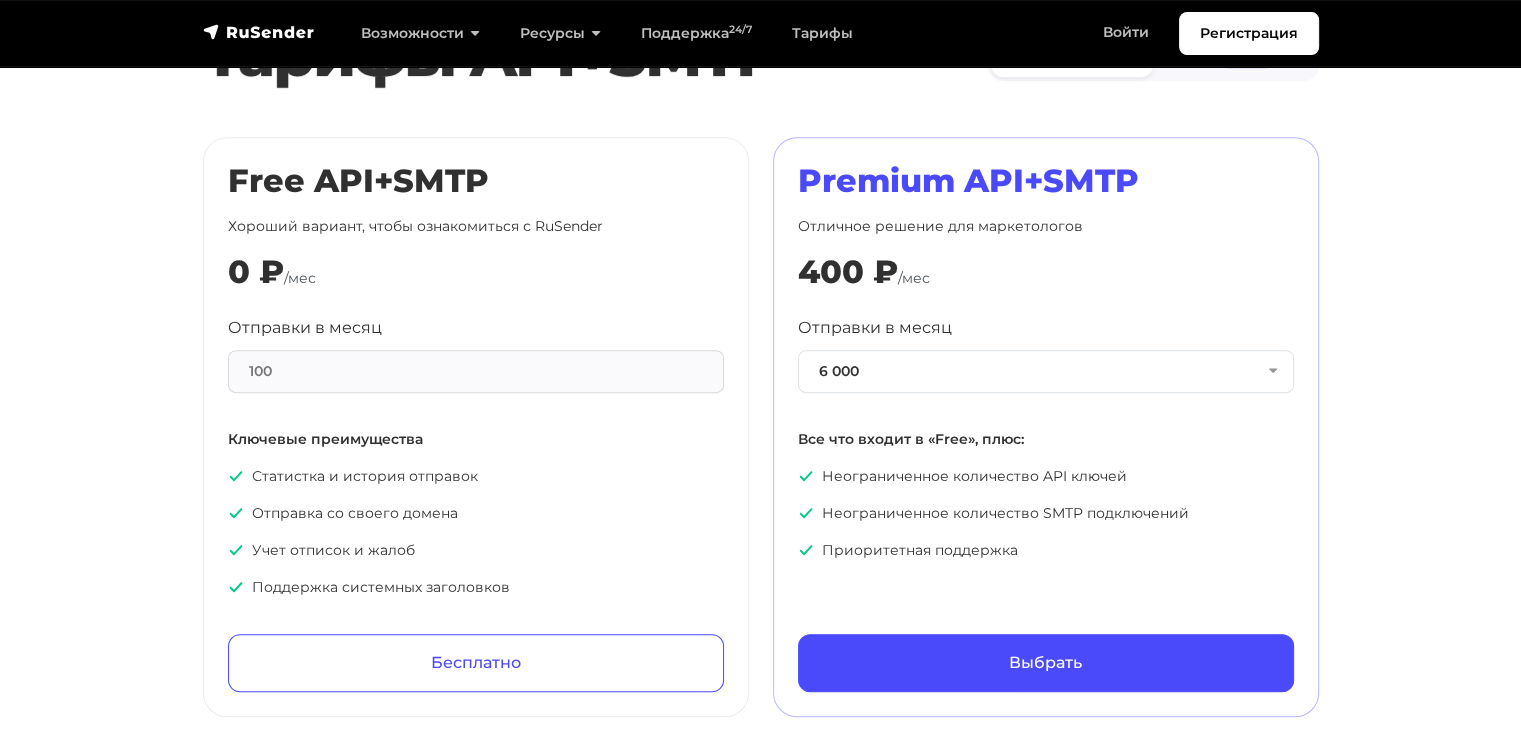 scroll, scrollTop: 1000, scrollLeft: 0, axis: vertical 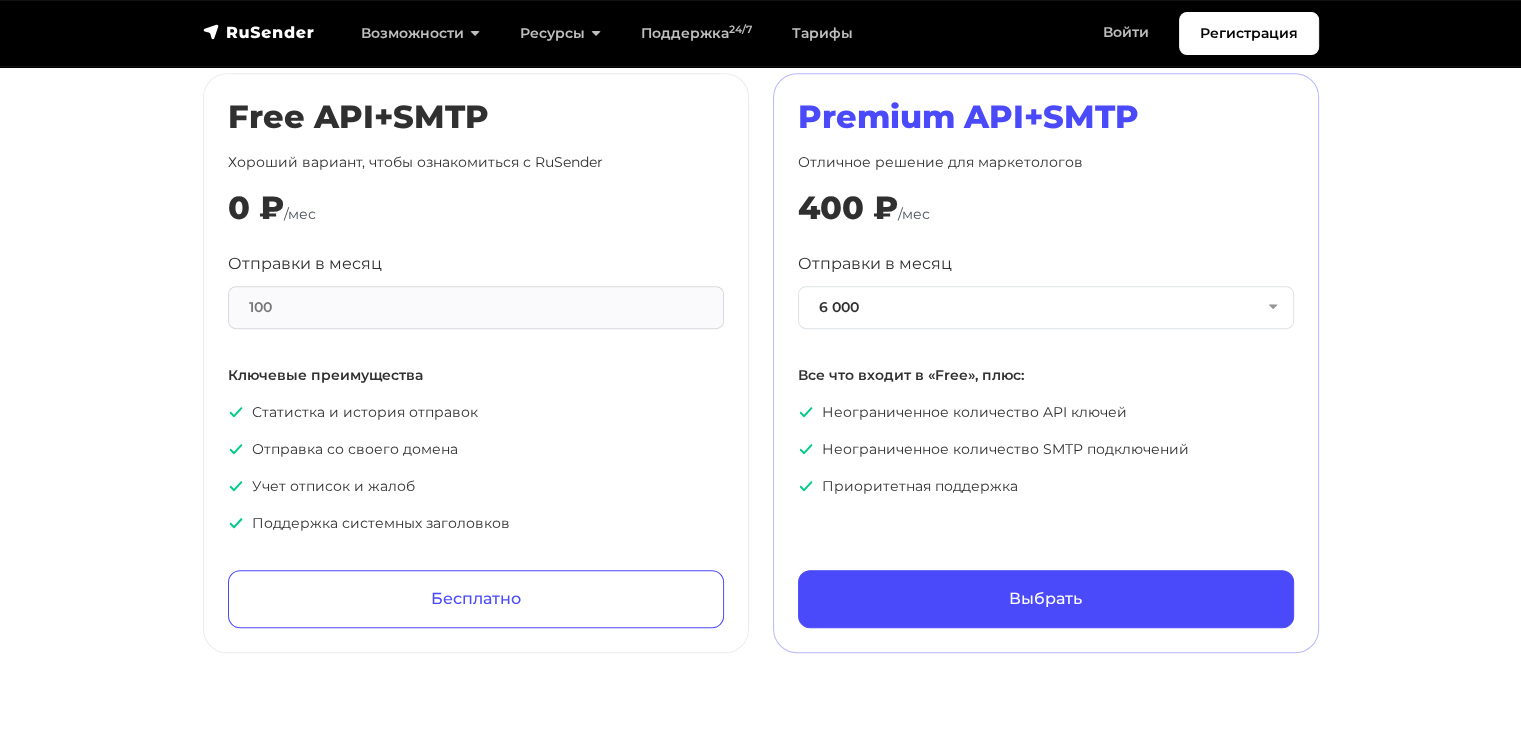 click on "100" at bounding box center [476, 307] 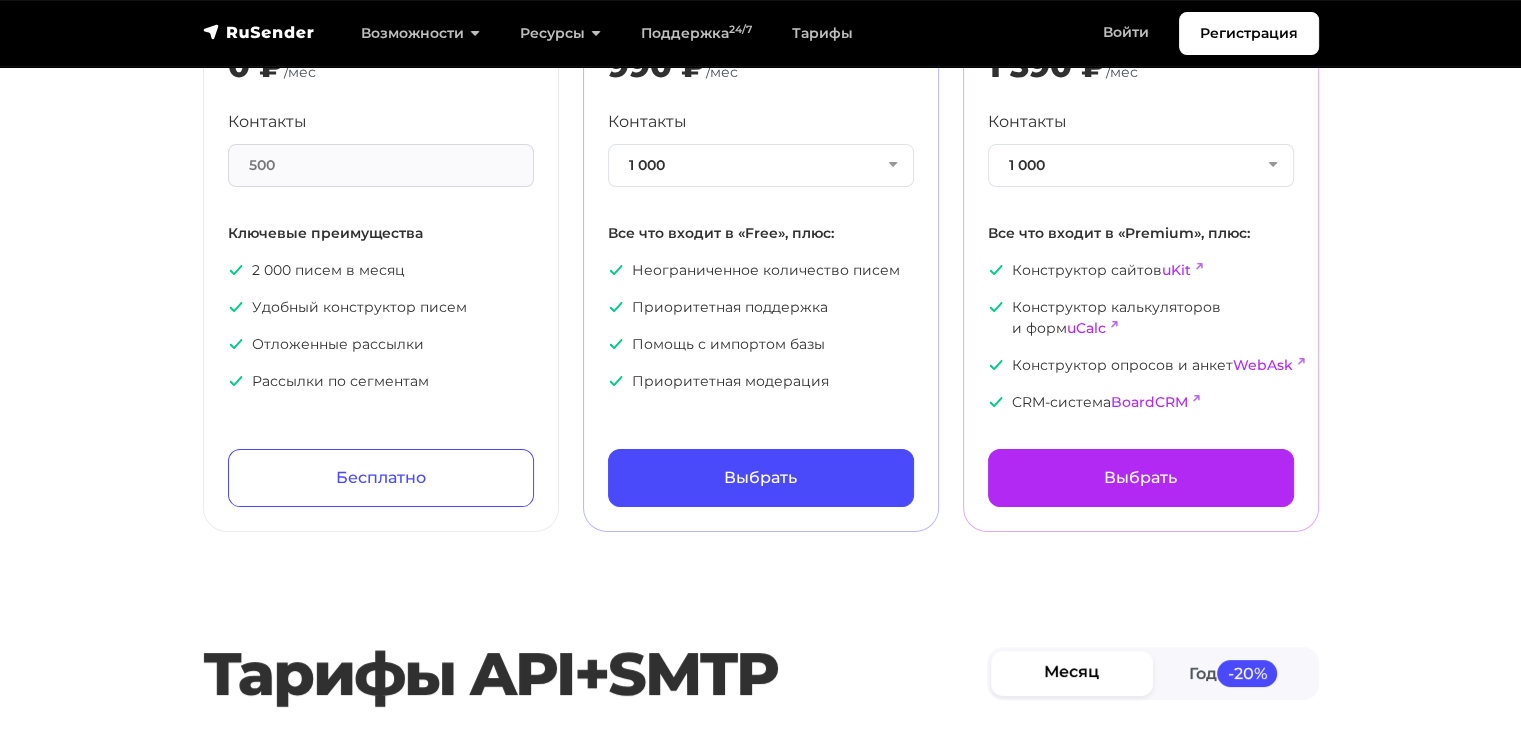 scroll, scrollTop: 100, scrollLeft: 0, axis: vertical 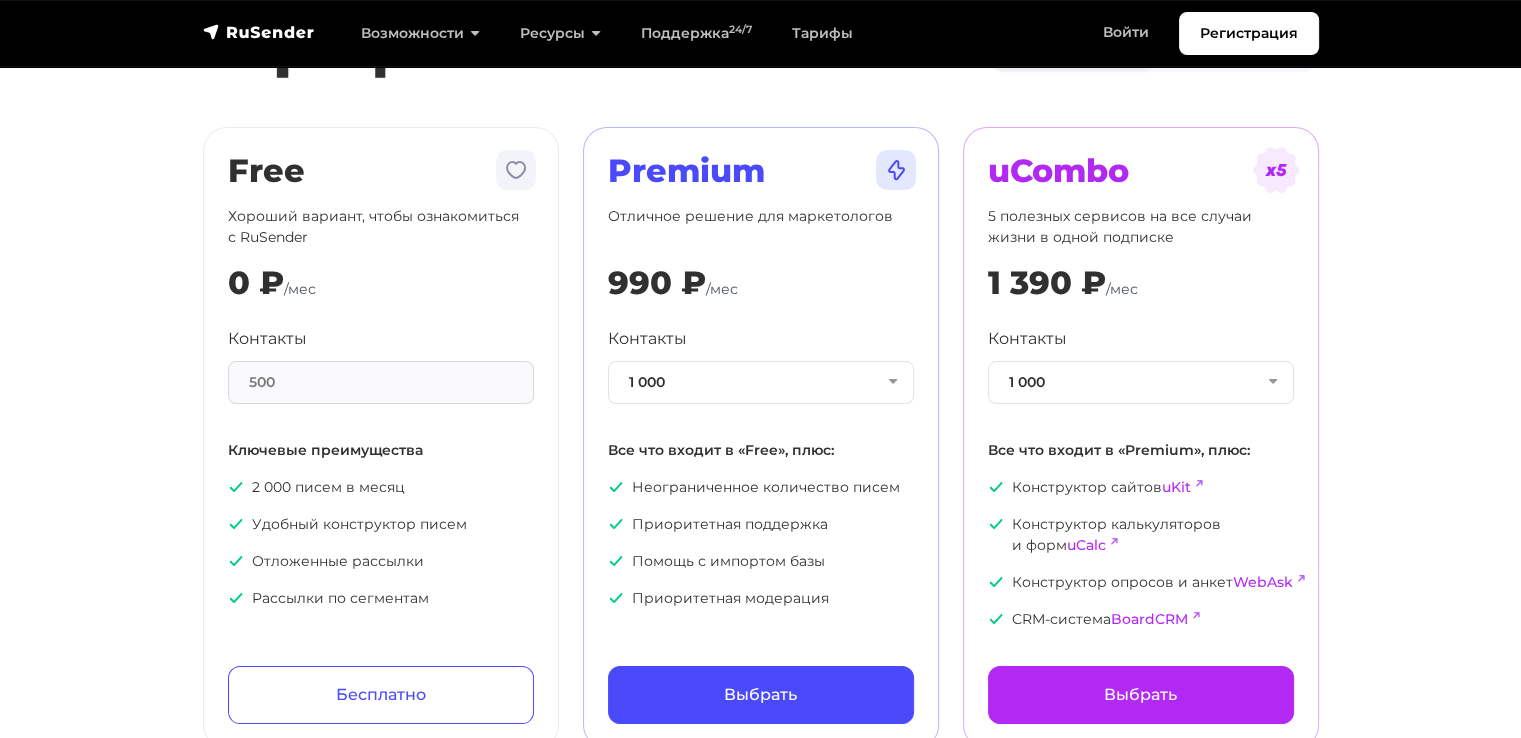 click on "500" at bounding box center [381, 382] 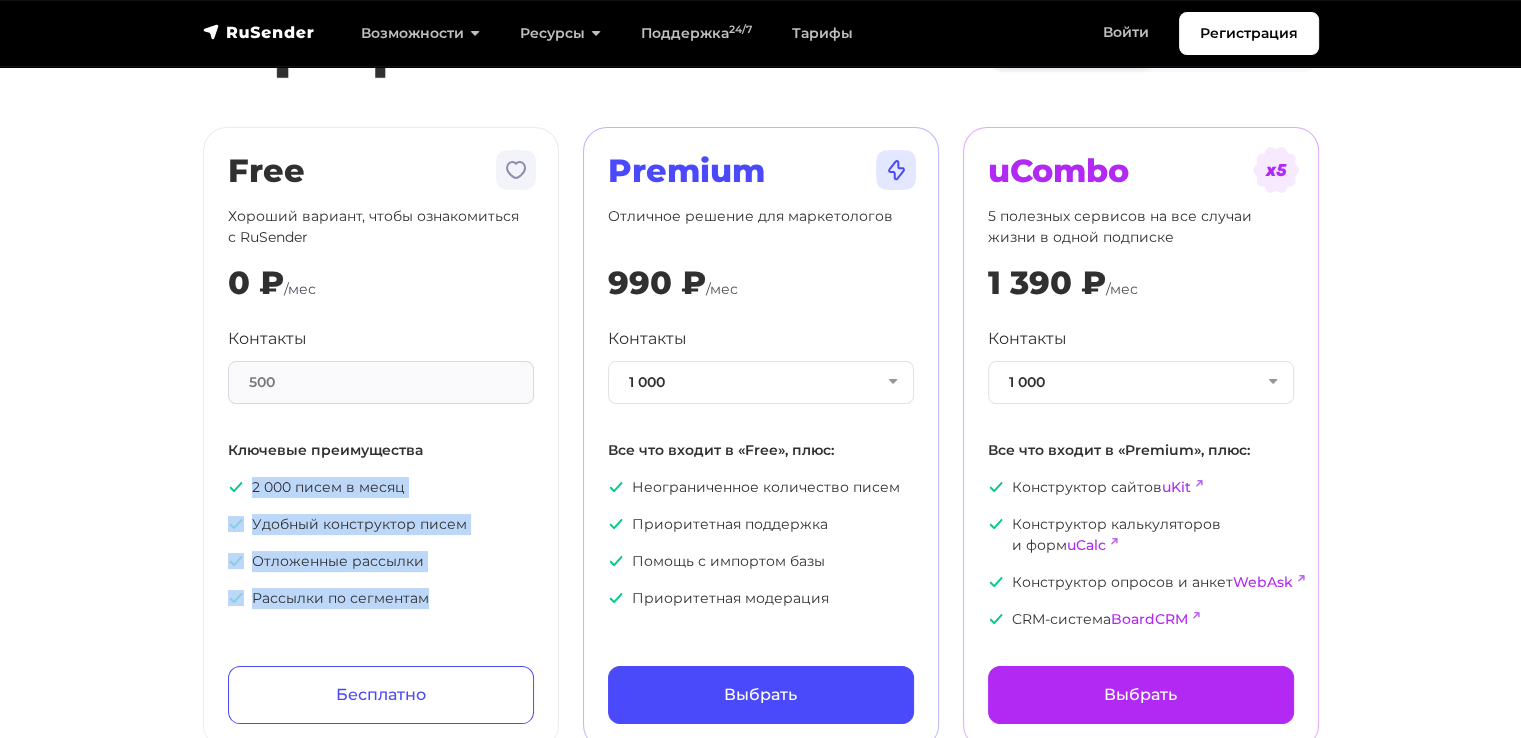 drag, startPoint x: 478, startPoint y: 580, endPoint x: 213, endPoint y: 465, distance: 288.87714 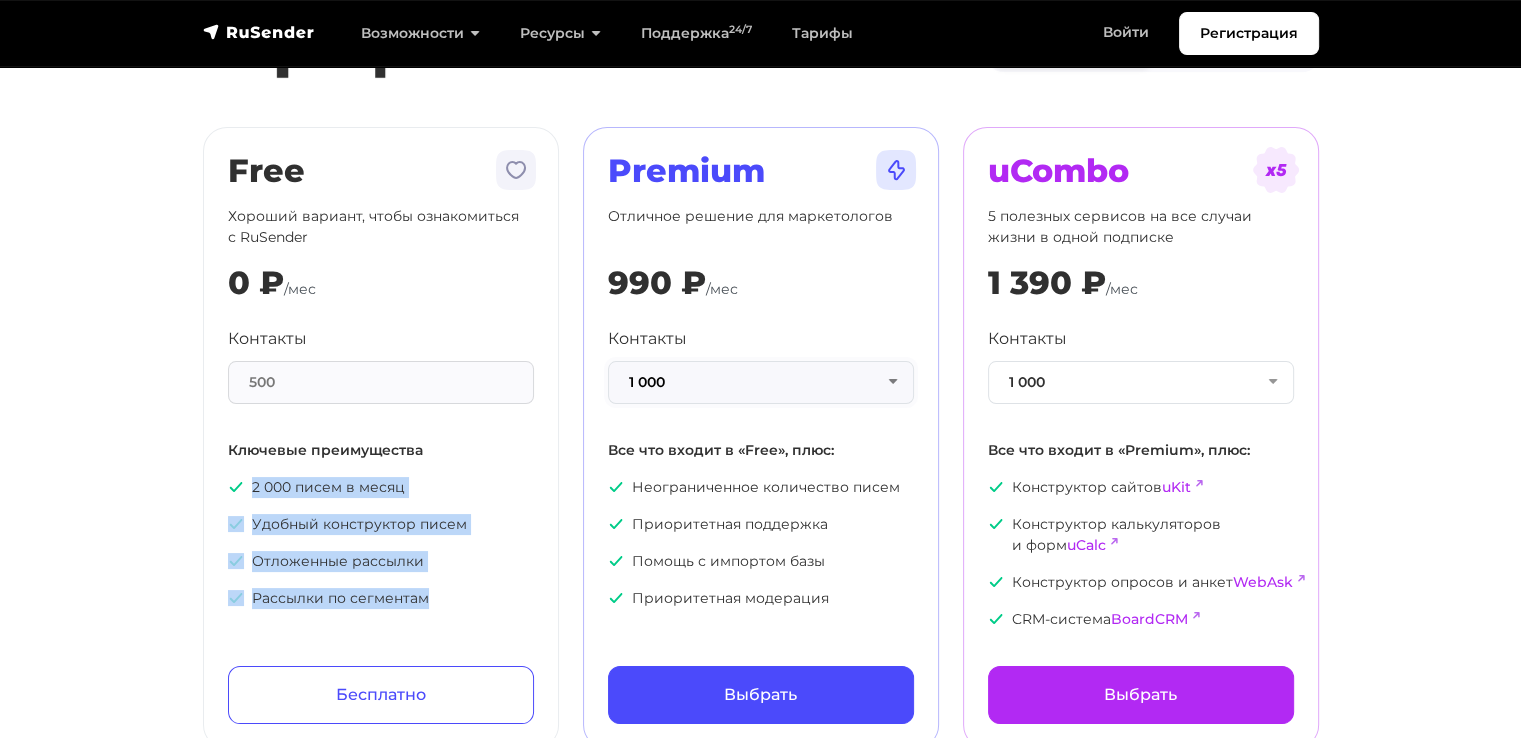 click on "1 000" at bounding box center (761, 382) 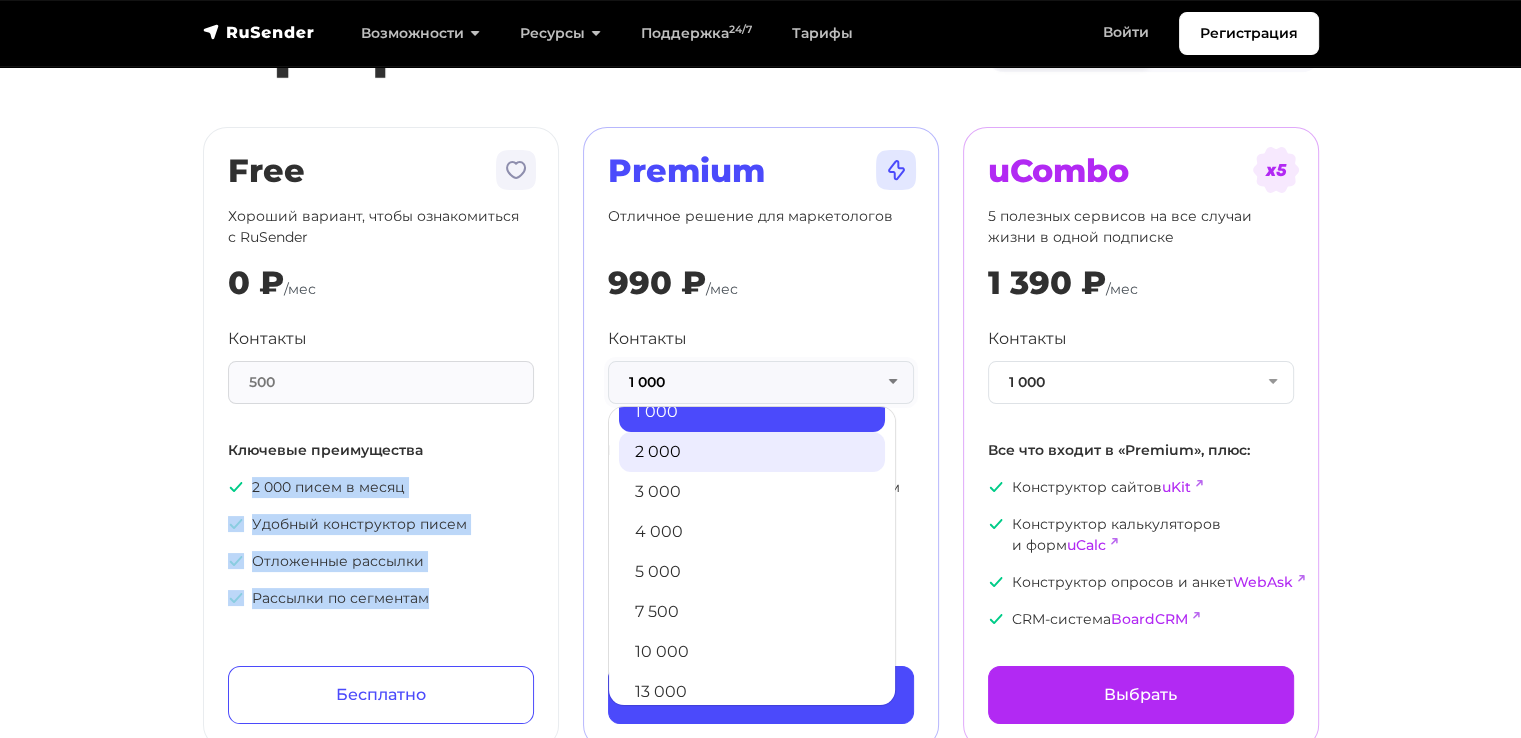 scroll, scrollTop: 0, scrollLeft: 0, axis: both 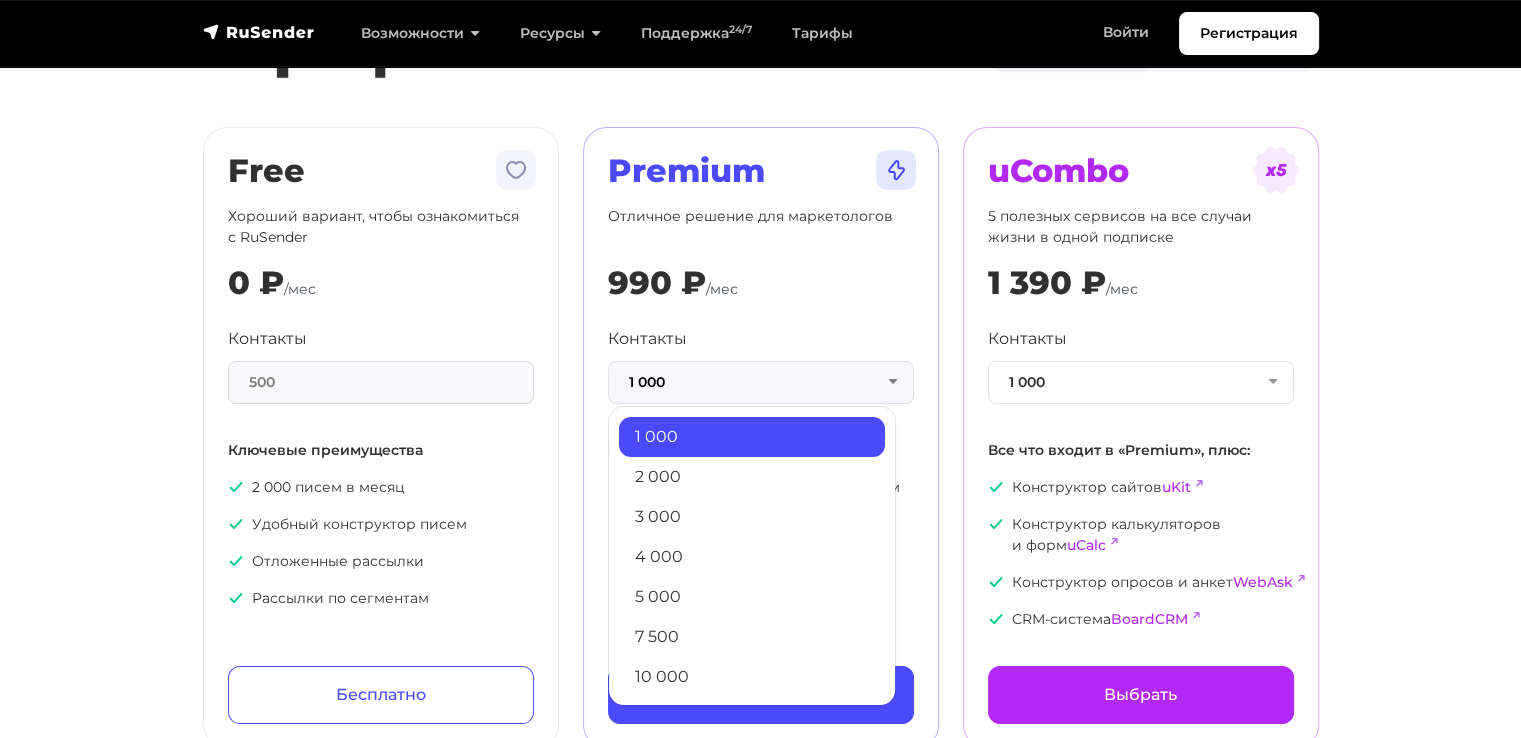 click on "990 ₽  /мес" at bounding box center (761, 283) 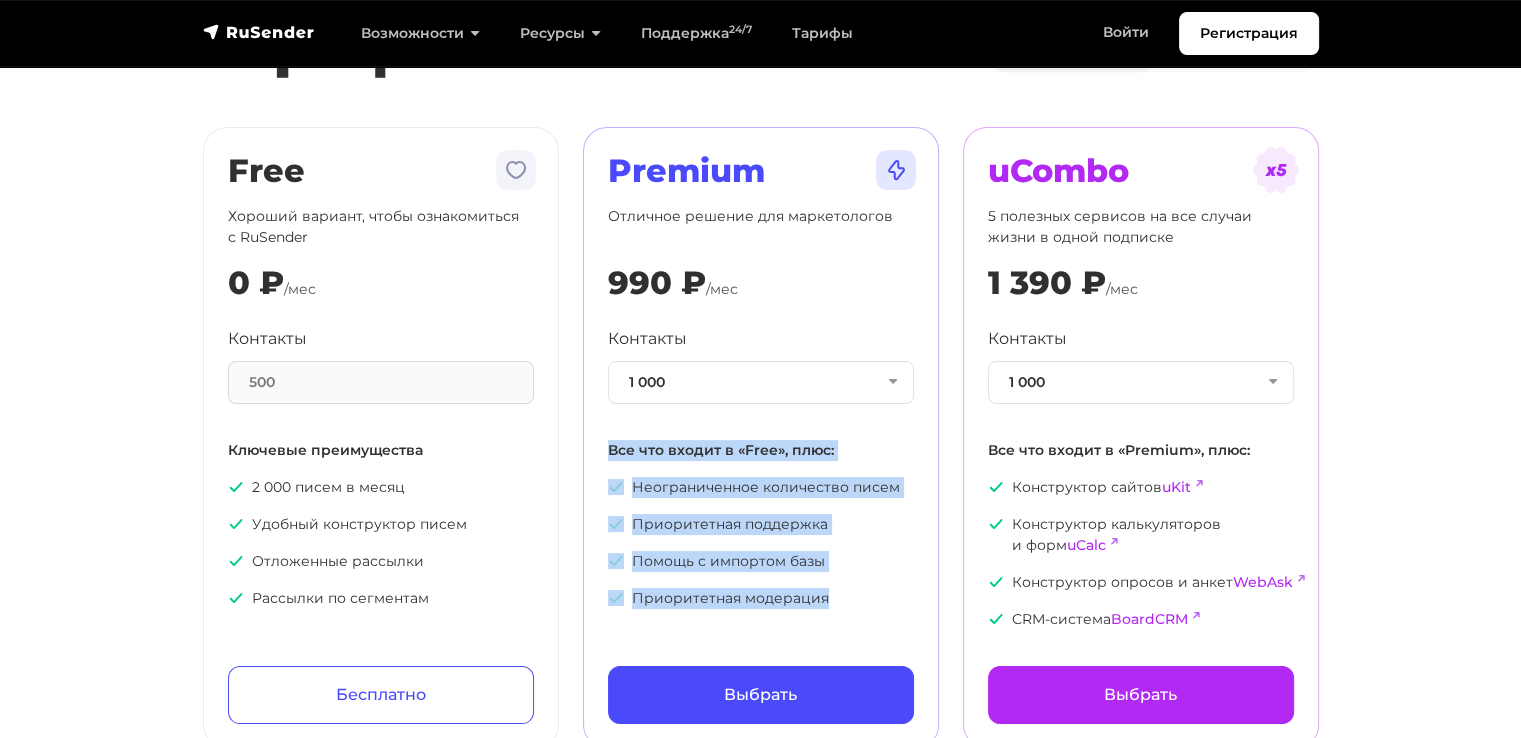 drag, startPoint x: 841, startPoint y: 599, endPoint x: 595, endPoint y: 453, distance: 286.06293 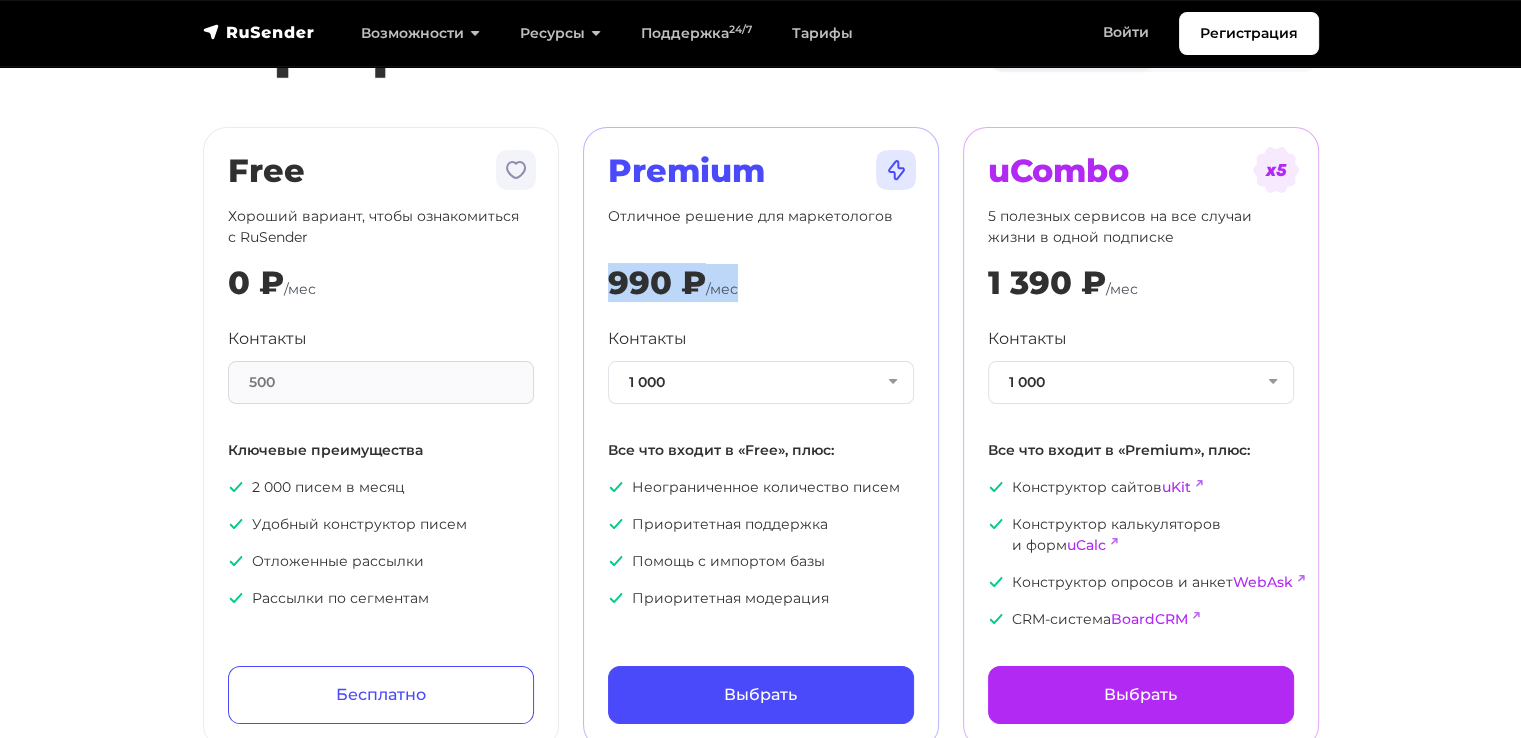 drag, startPoint x: 603, startPoint y: 288, endPoint x: 730, endPoint y: 288, distance: 127 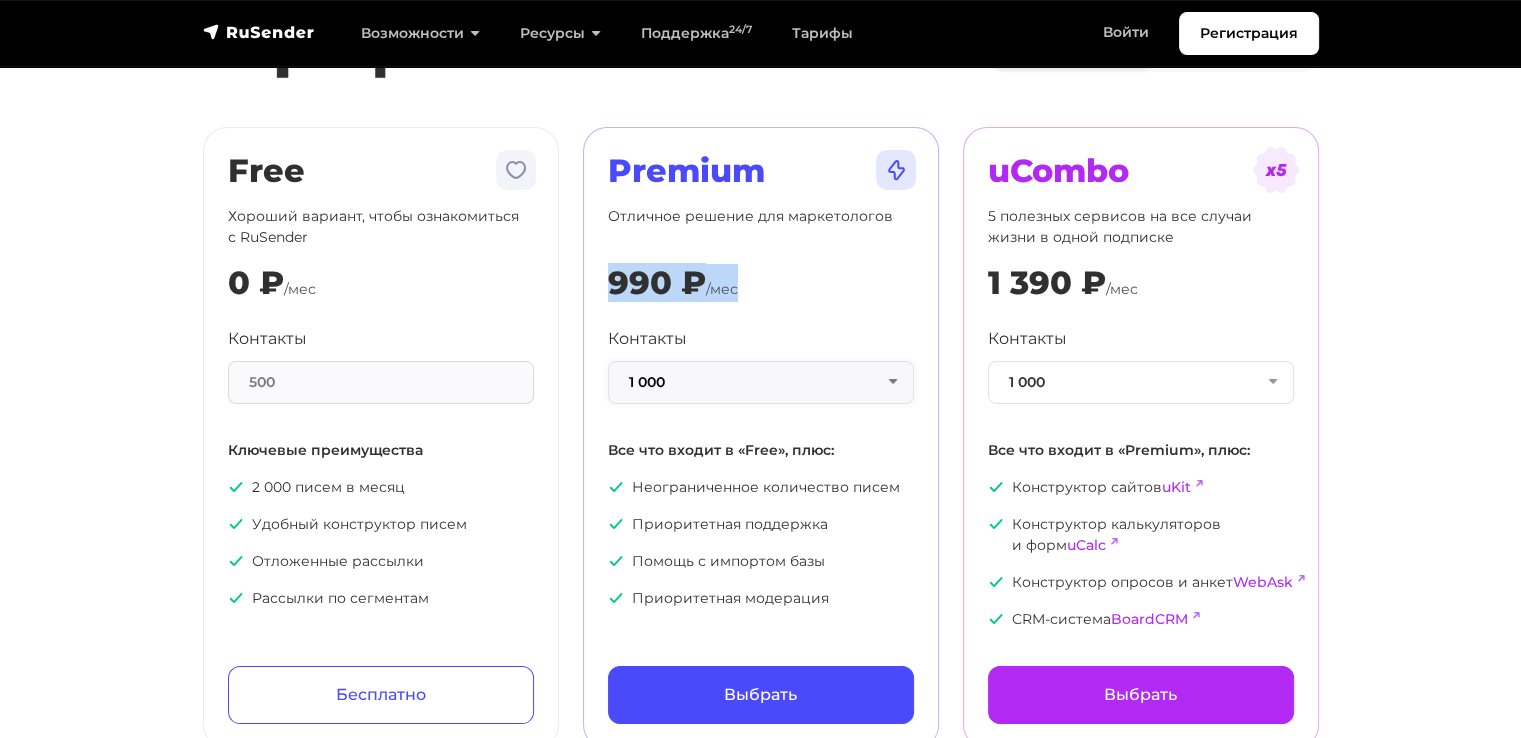 click on "1 000" at bounding box center (761, 382) 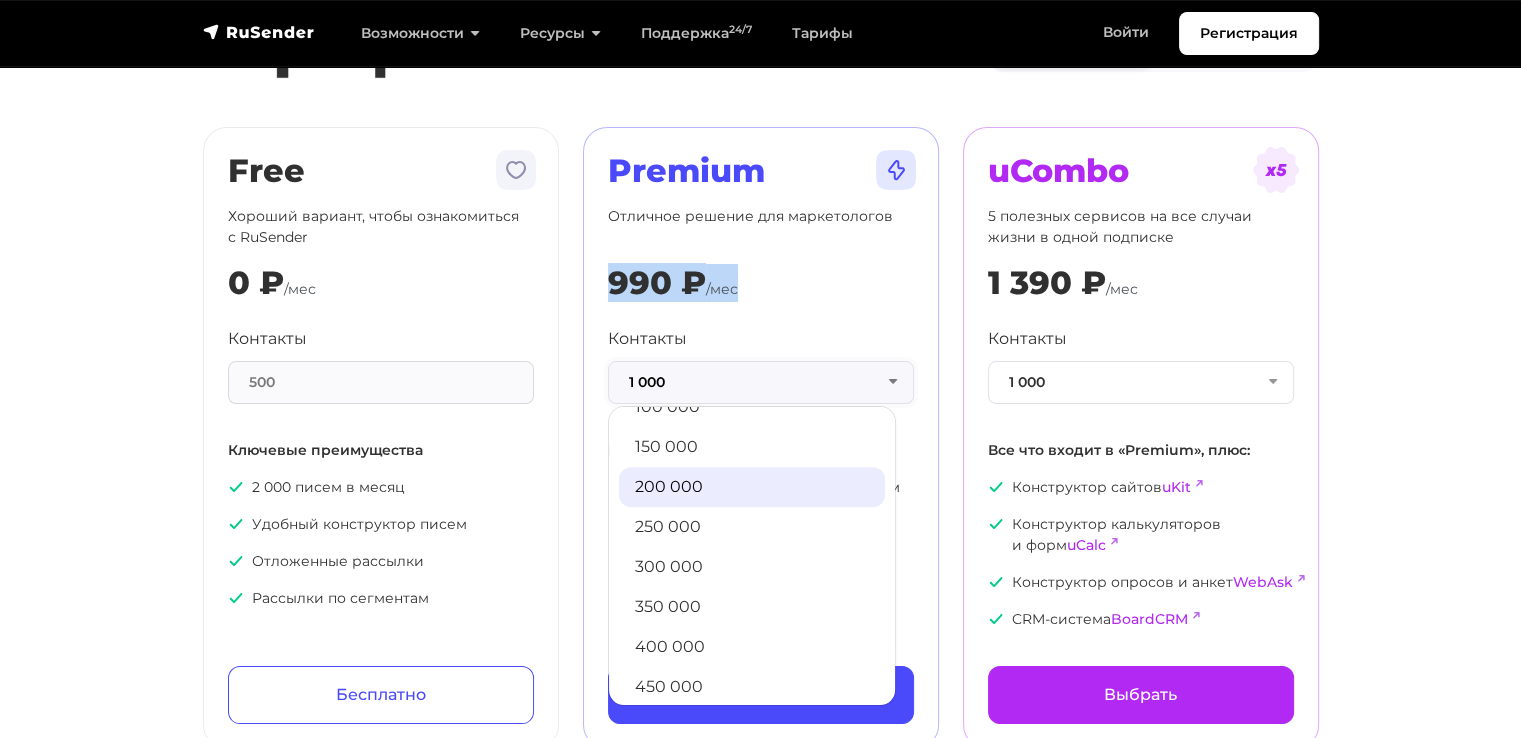 scroll, scrollTop: 1081, scrollLeft: 0, axis: vertical 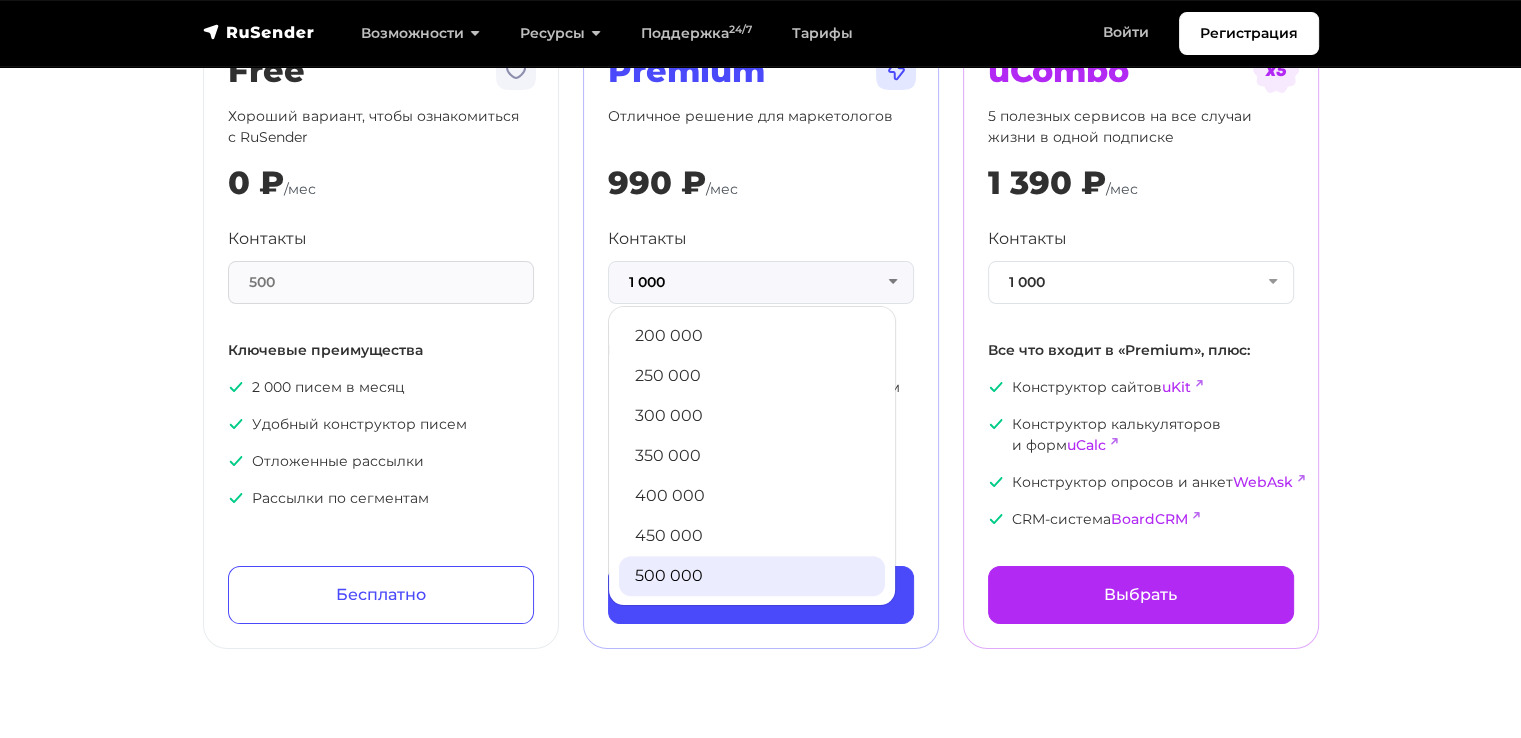 click on "500 000" at bounding box center [752, 576] 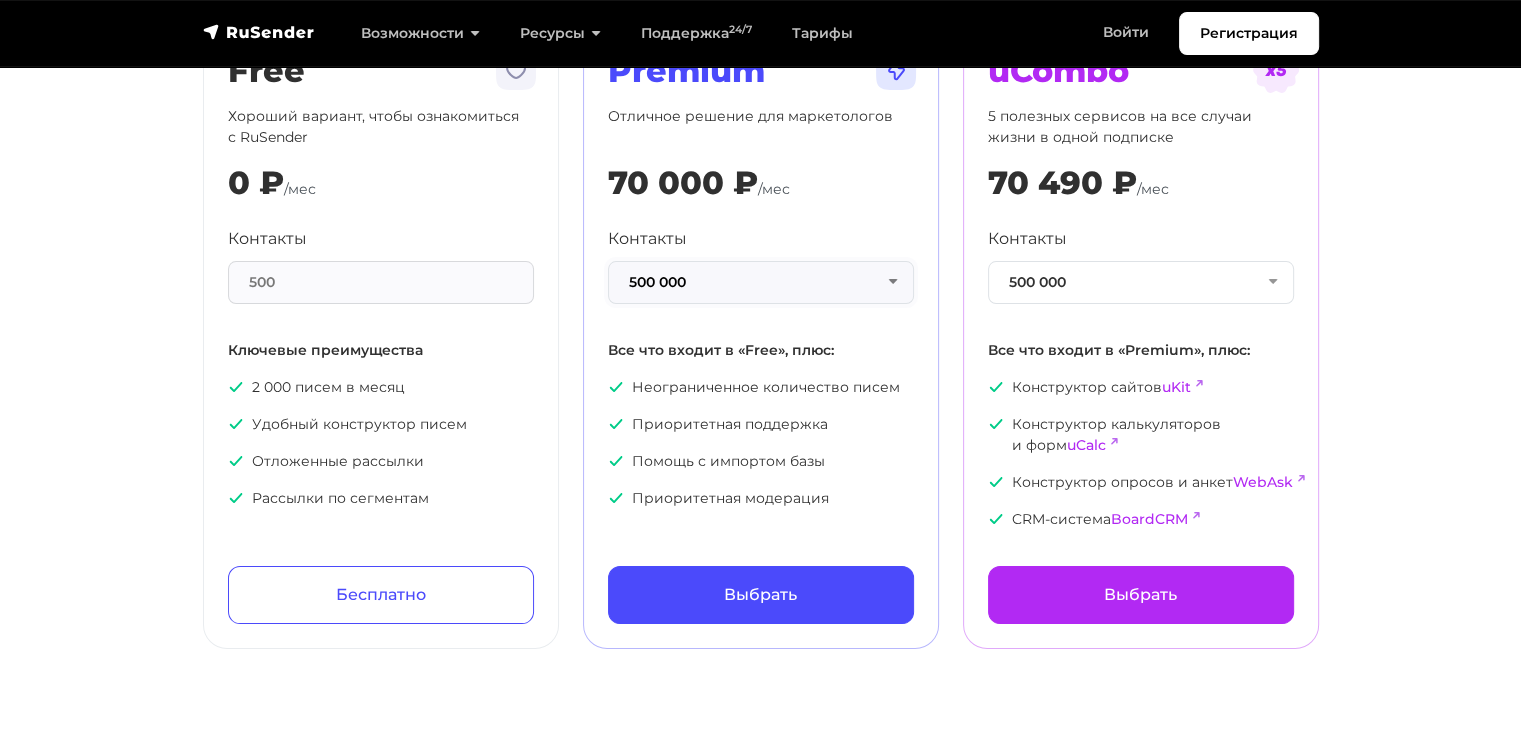 click on "500 000" at bounding box center (761, 282) 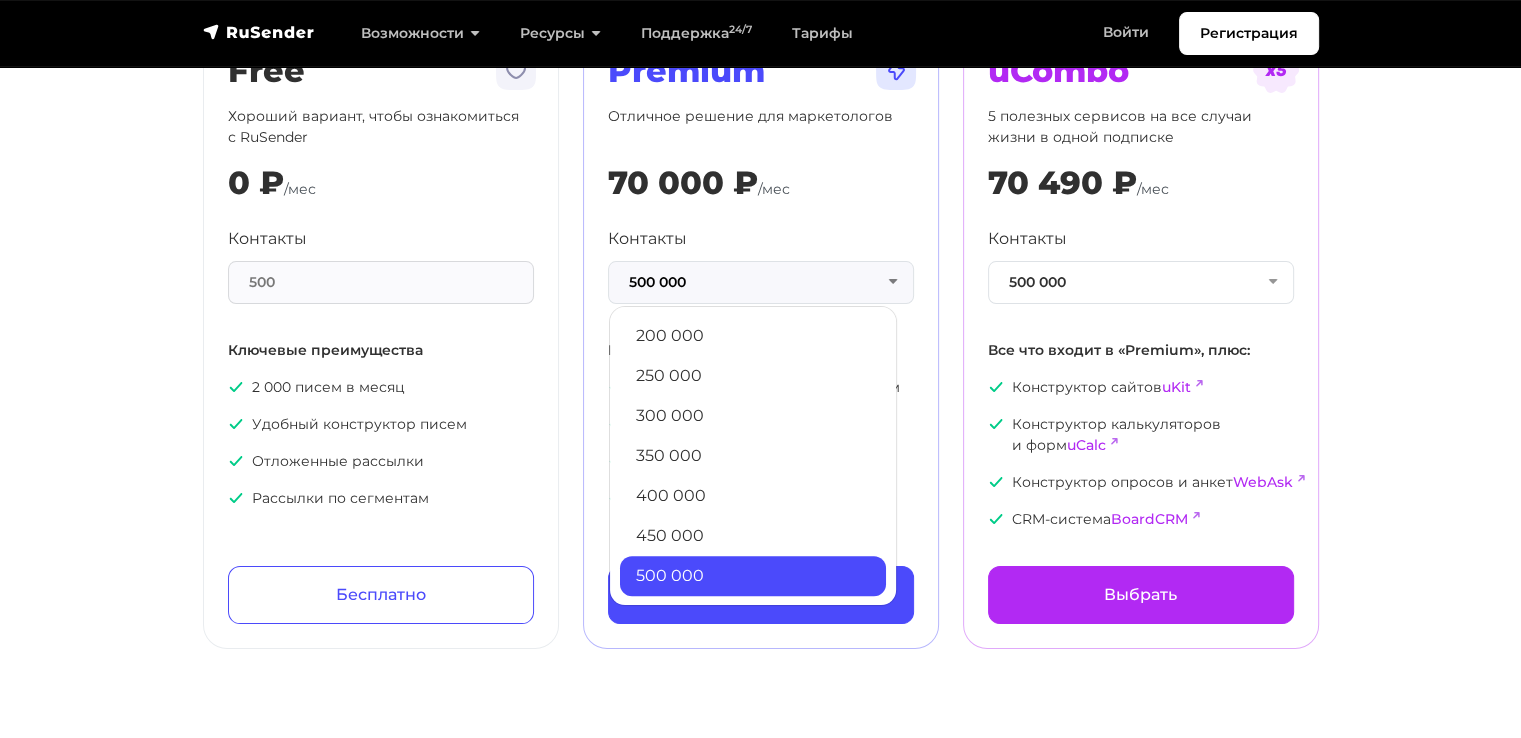 click on "500 000" at bounding box center (753, 576) 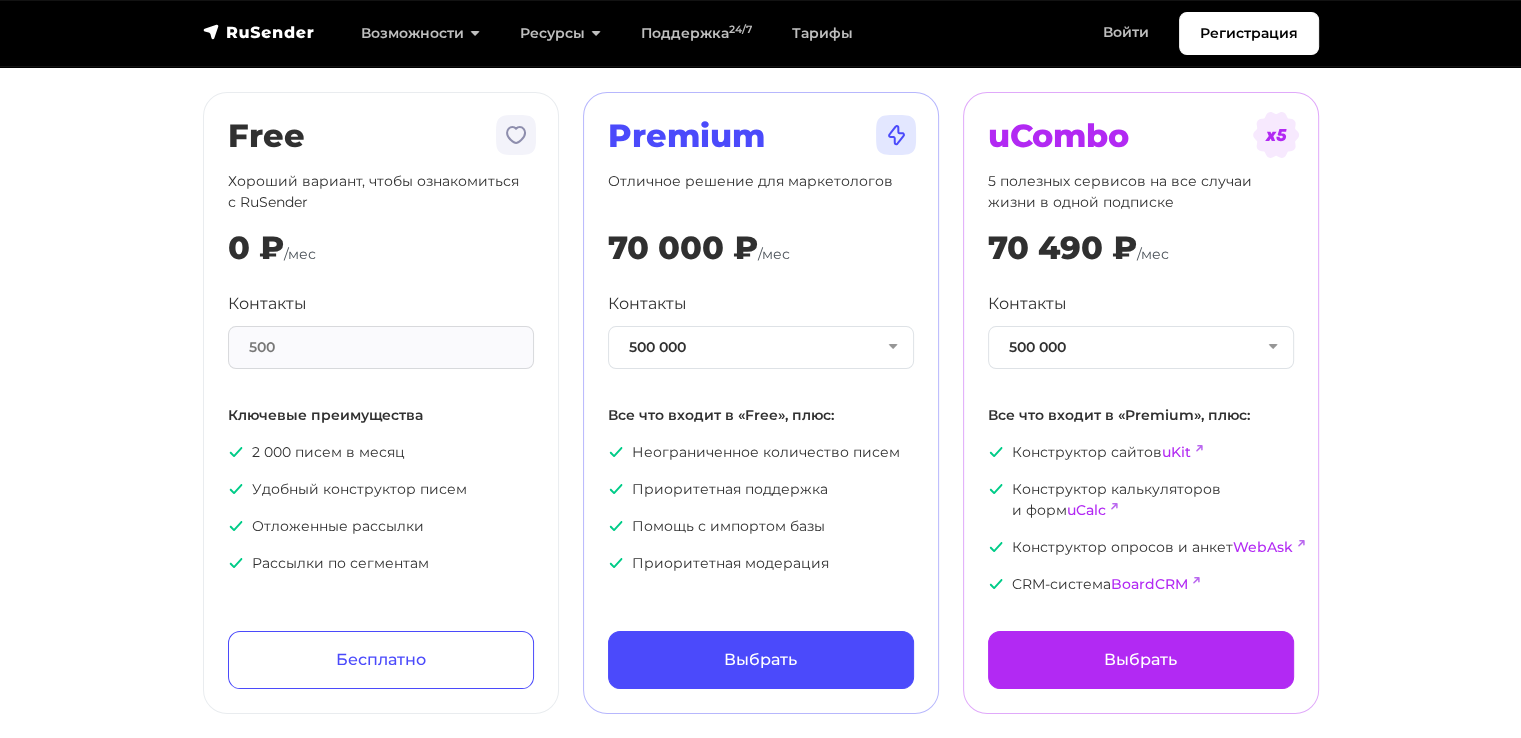 scroll, scrollTop: 100, scrollLeft: 0, axis: vertical 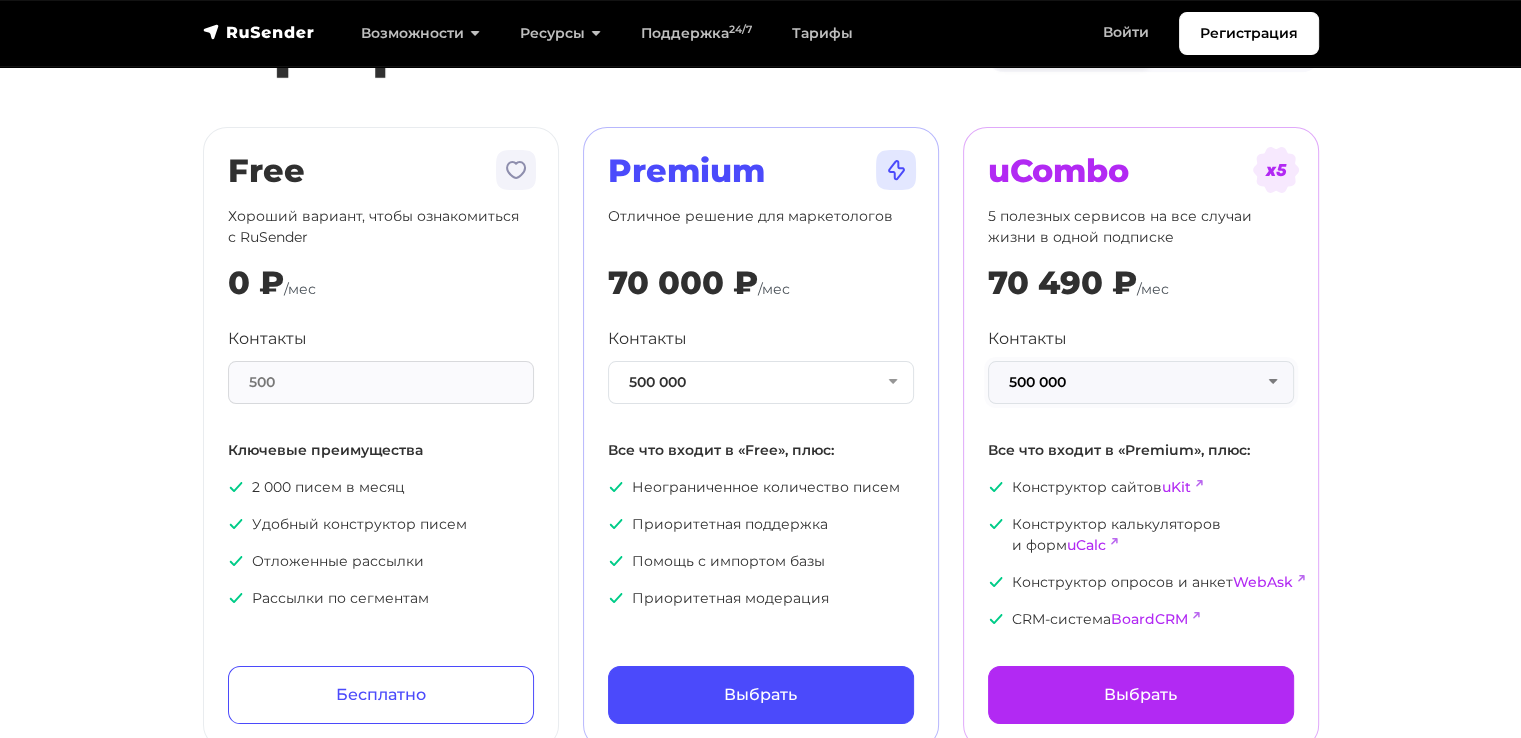 click on "500 000" at bounding box center [1141, 382] 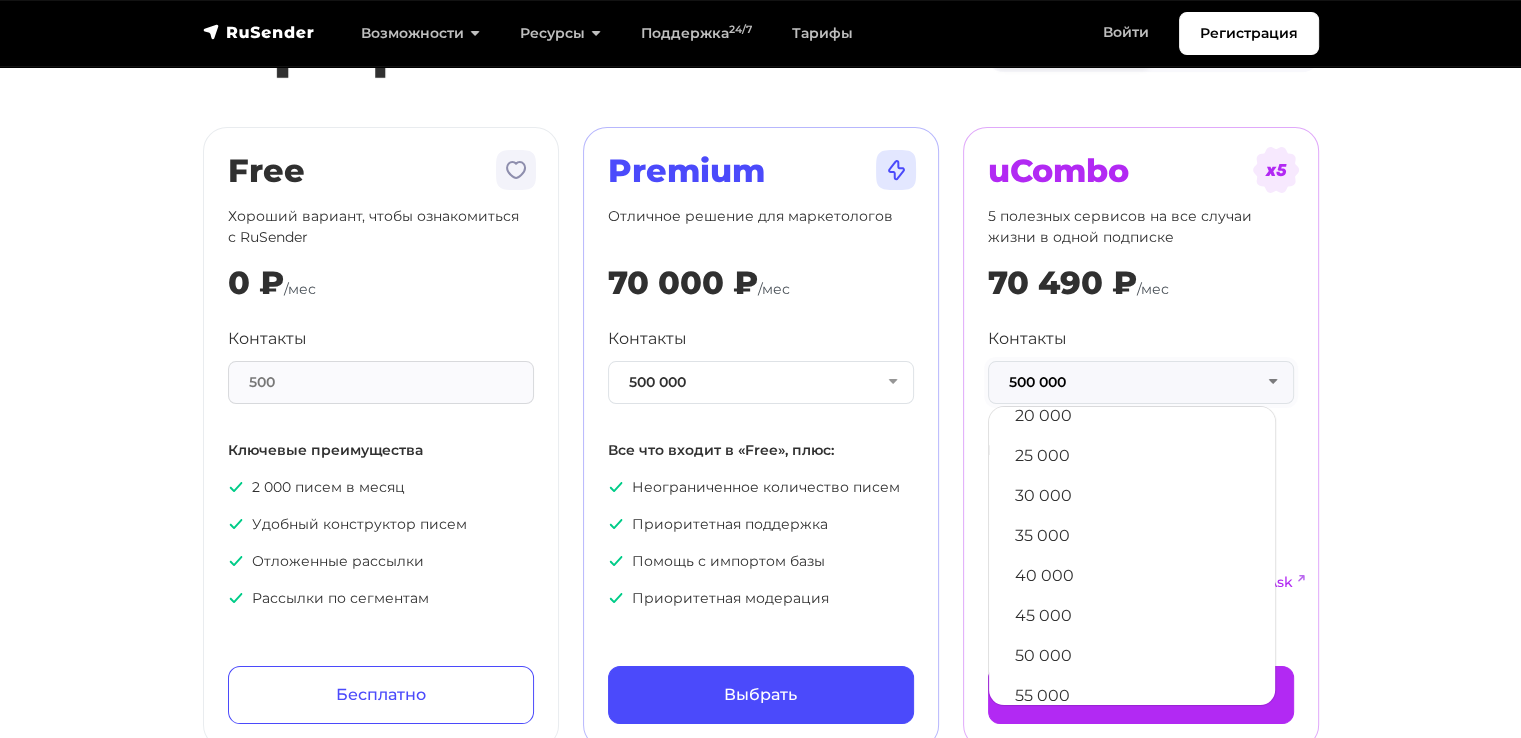 scroll, scrollTop: 0, scrollLeft: 0, axis: both 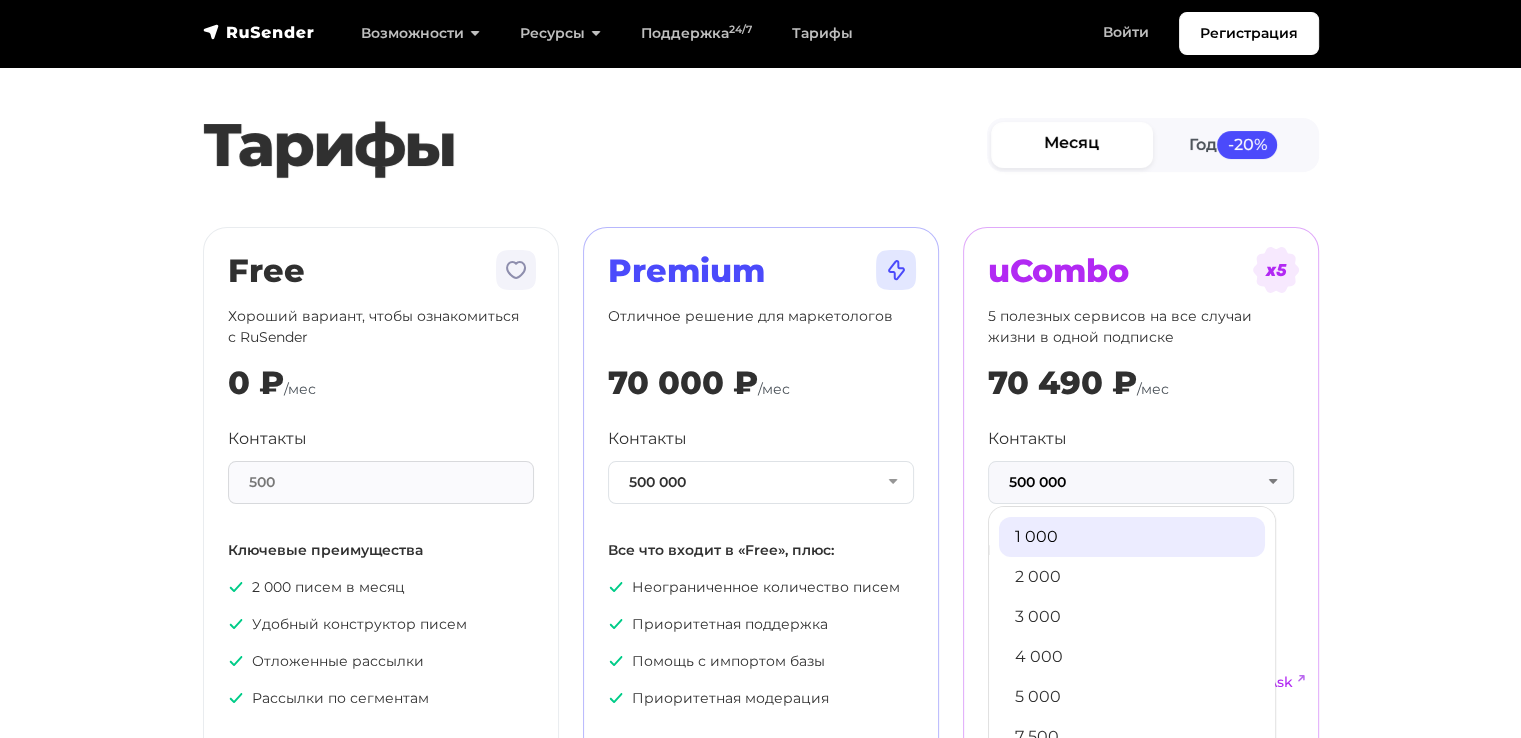click on "1 000" at bounding box center (1132, 537) 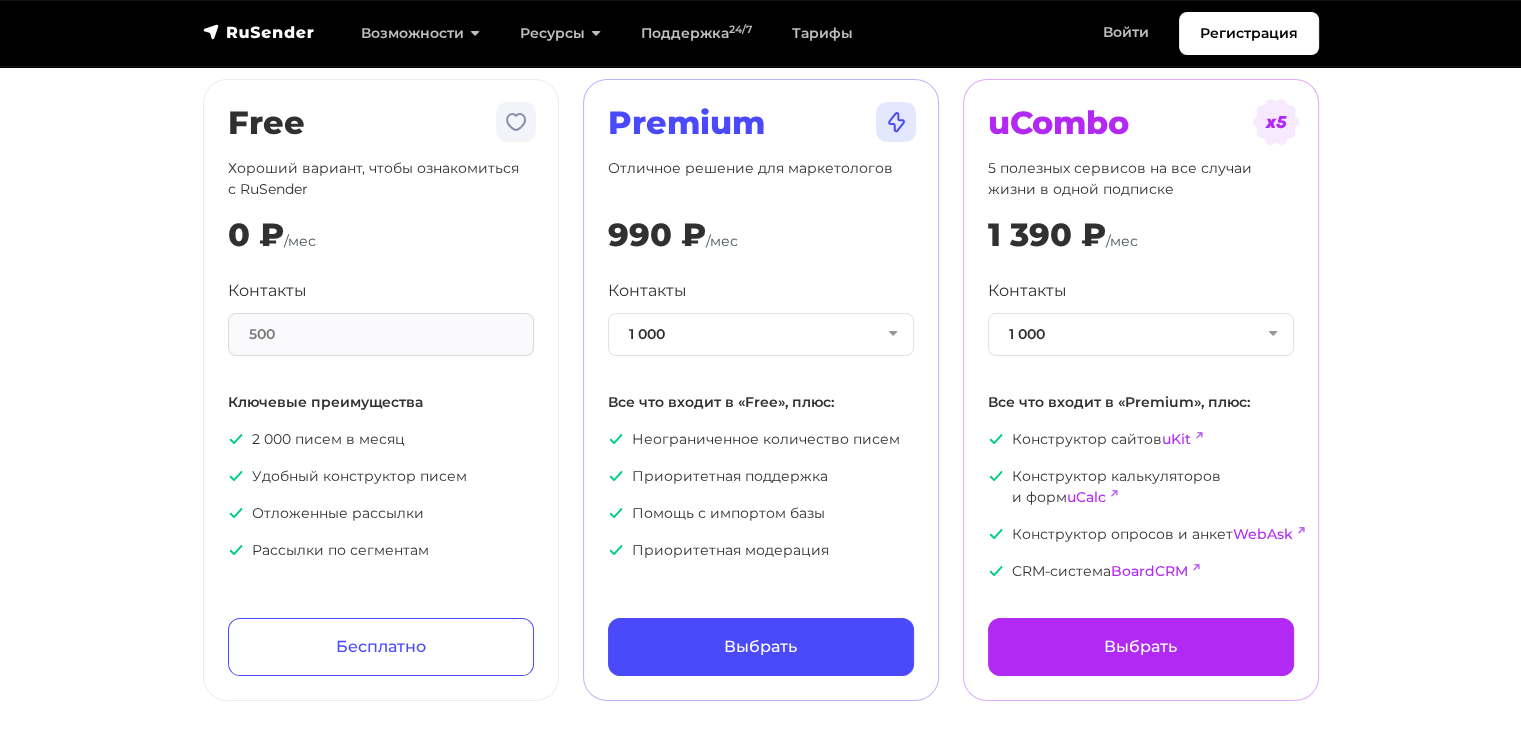 scroll, scrollTop: 100, scrollLeft: 0, axis: vertical 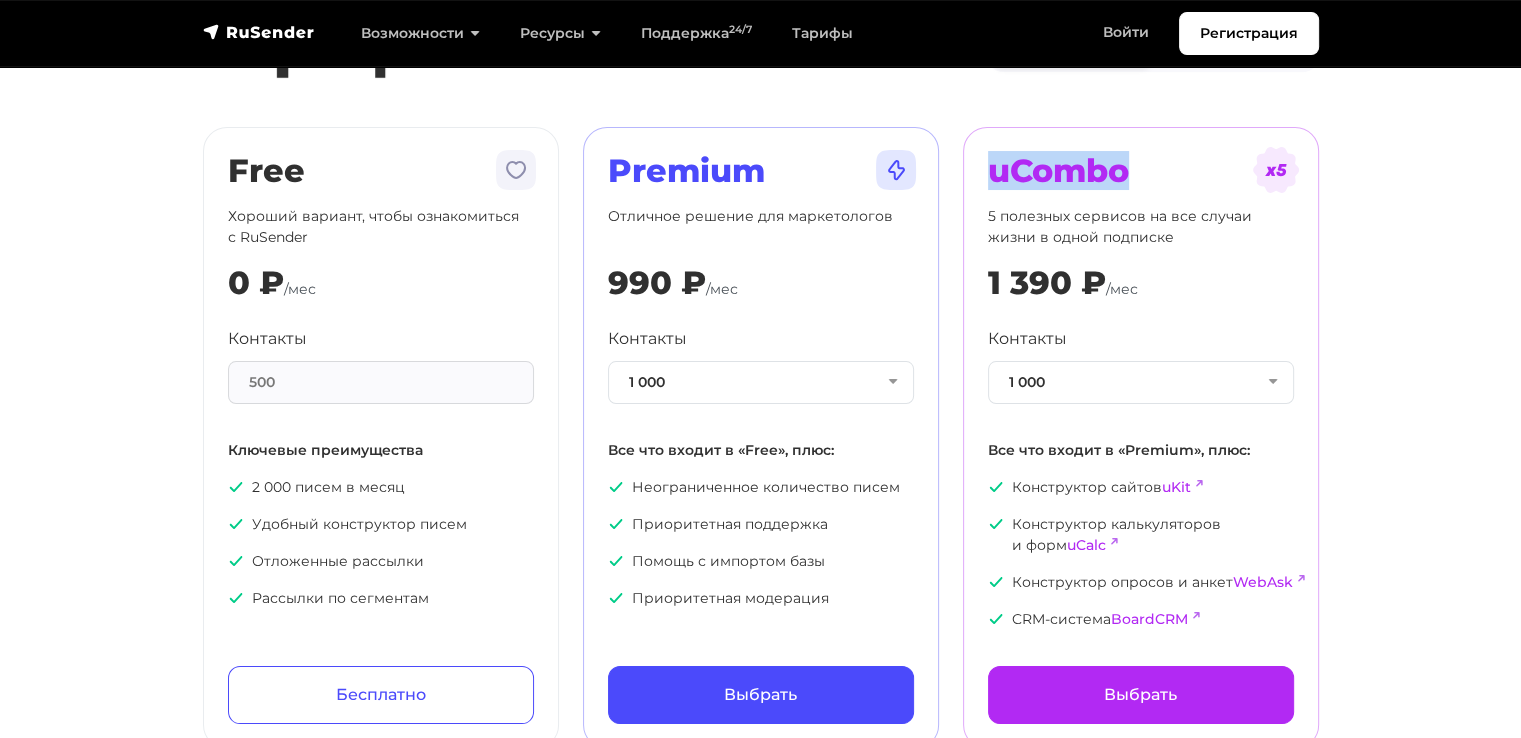 drag, startPoint x: 992, startPoint y: 176, endPoint x: 1143, endPoint y: 183, distance: 151.16217 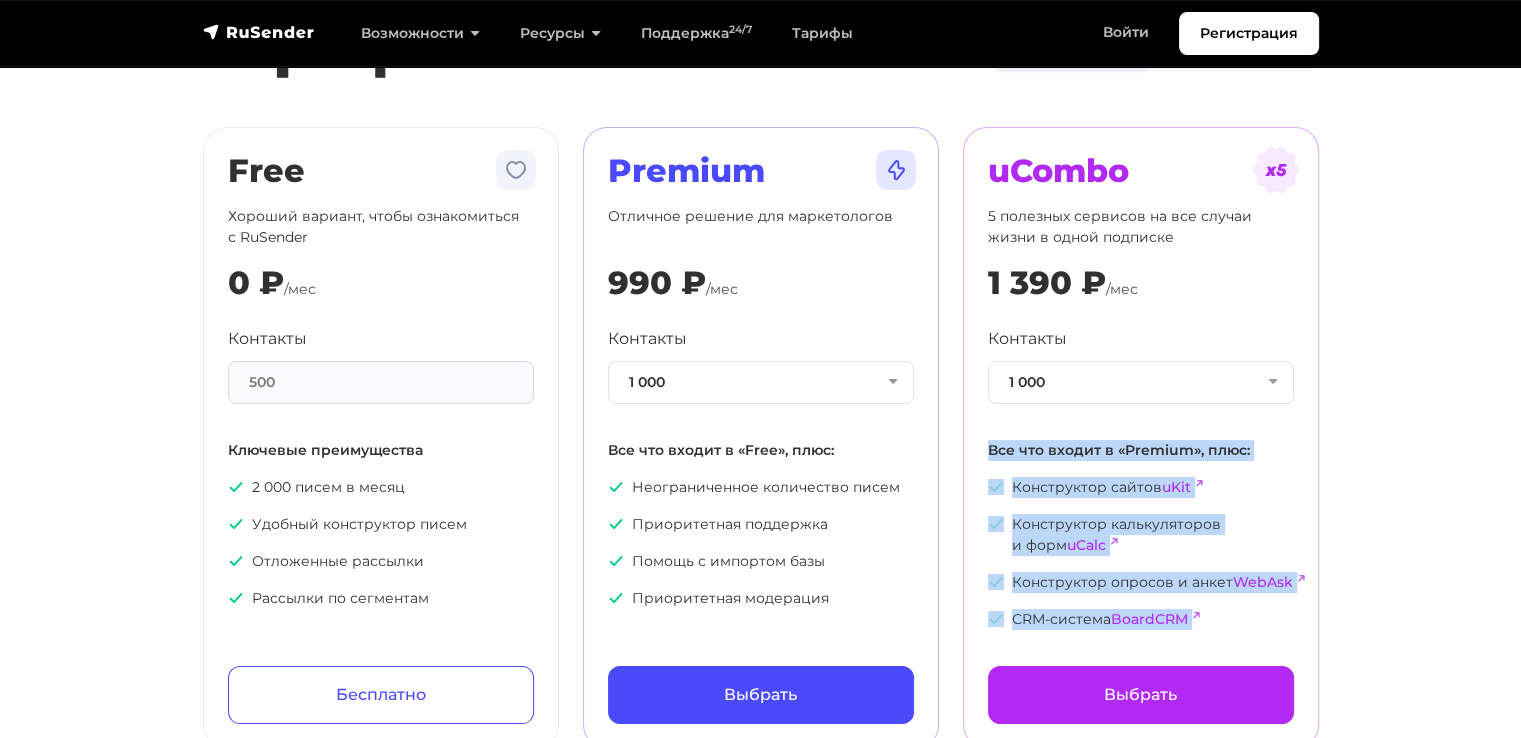 drag, startPoint x: 984, startPoint y: 448, endPoint x: 1219, endPoint y: 632, distance: 298.46442 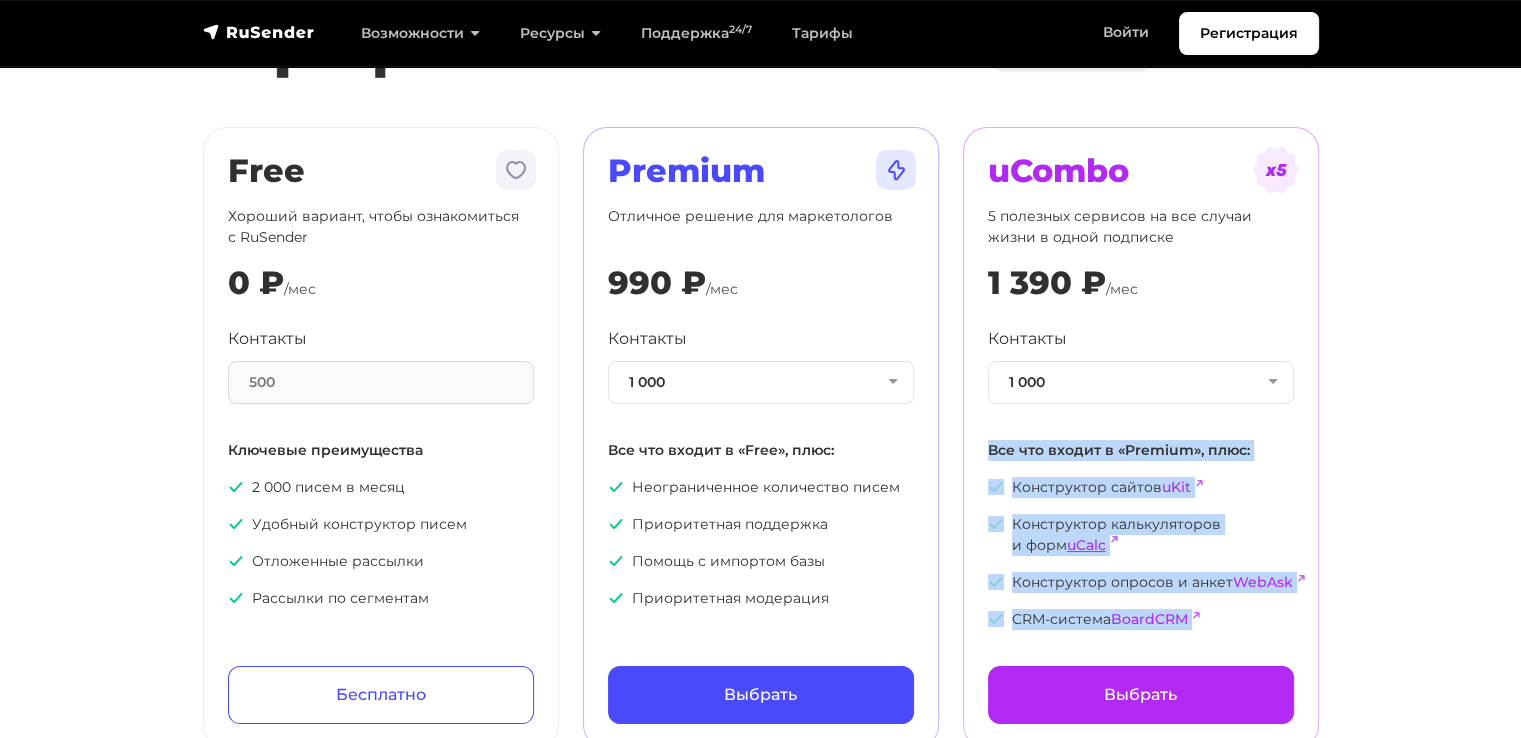 copy on "Все что входит в «Premium», плюс:
Конструктор сайтов  uKit
Конструктор калькуляторов и форм  uCalc
Конструктор опросов и анкет  WebAsk
CRM-система  BoardCRM
Выбрать" 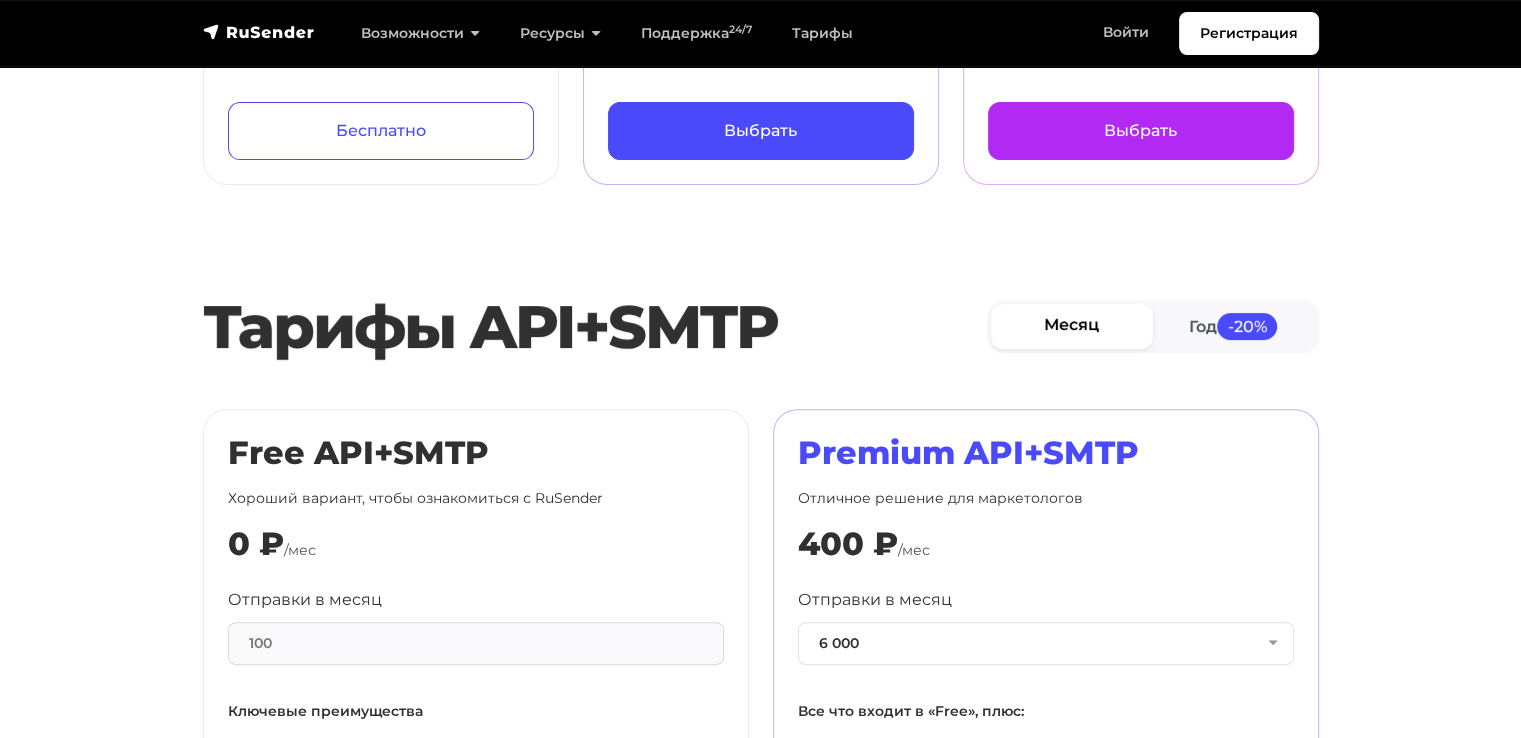scroll, scrollTop: 800, scrollLeft: 0, axis: vertical 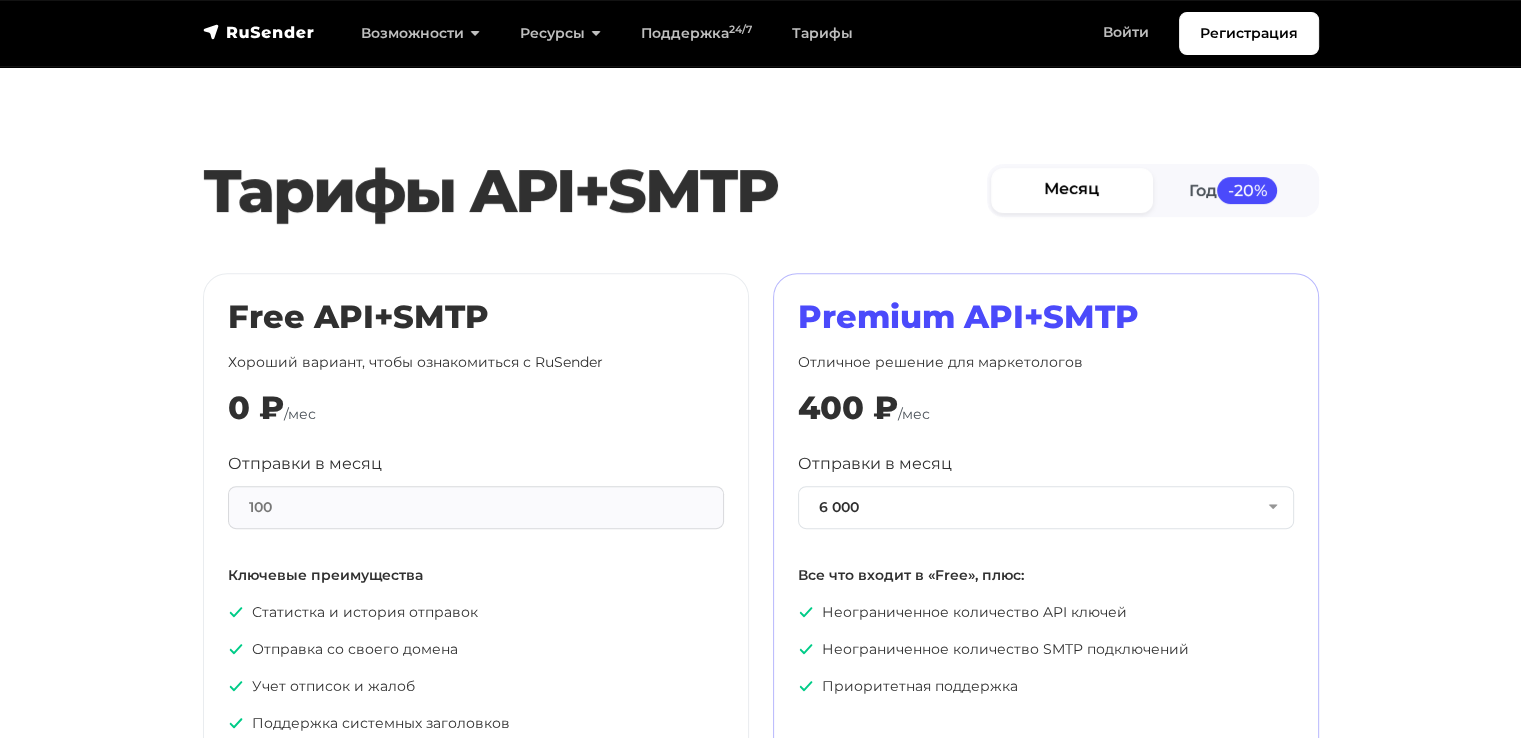 click on "Месяц" at bounding box center (1072, 190) 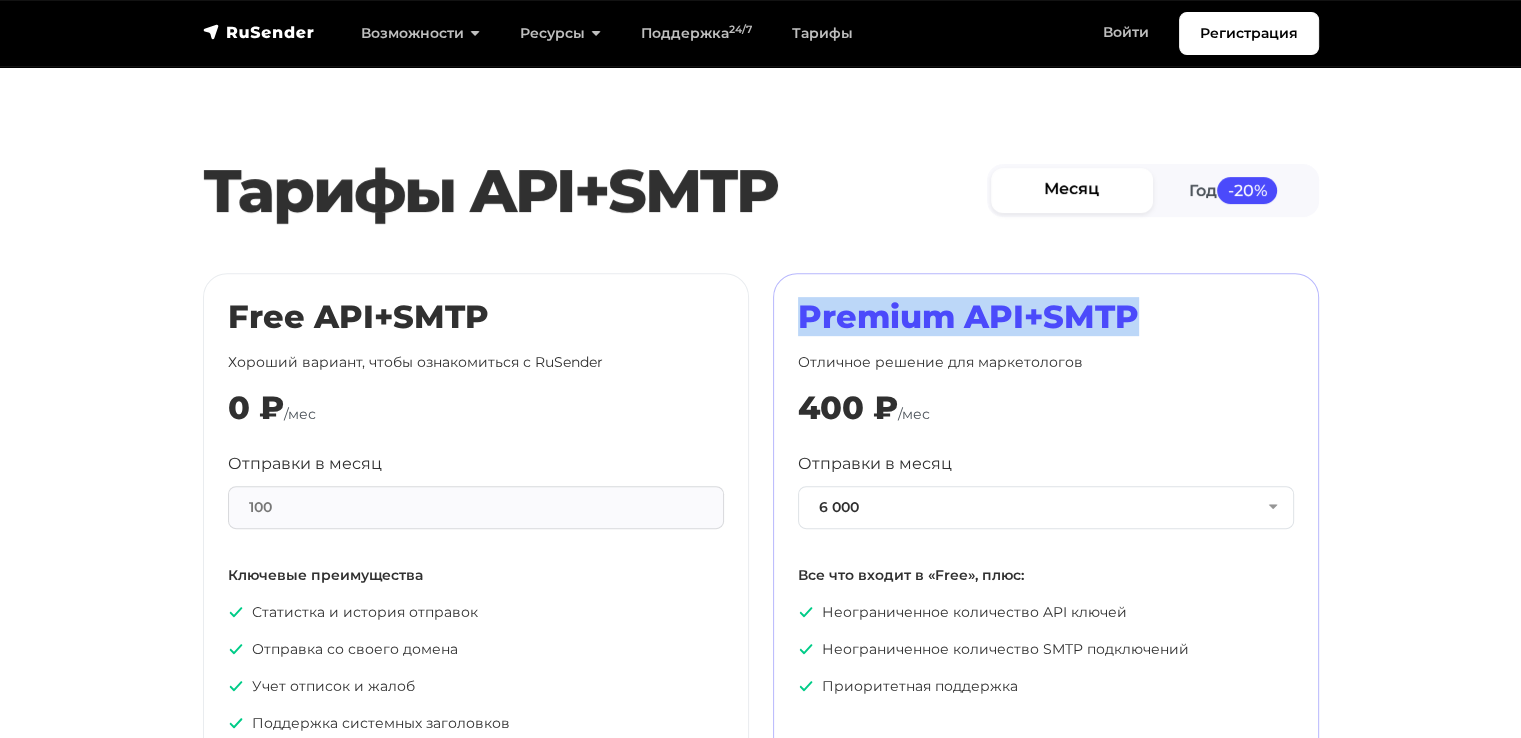 drag, startPoint x: 796, startPoint y: 310, endPoint x: 1156, endPoint y: 333, distance: 360.73398 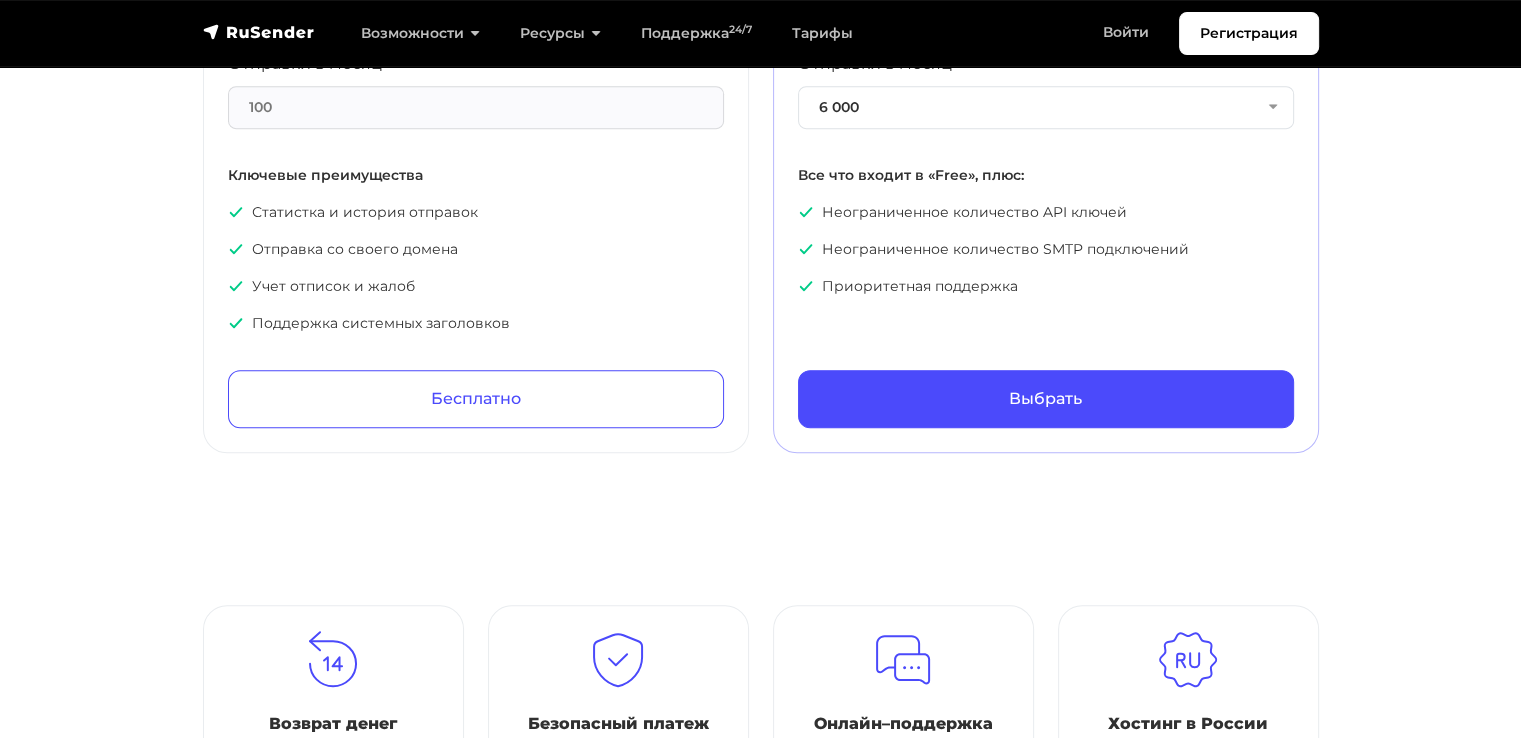 scroll, scrollTop: 900, scrollLeft: 0, axis: vertical 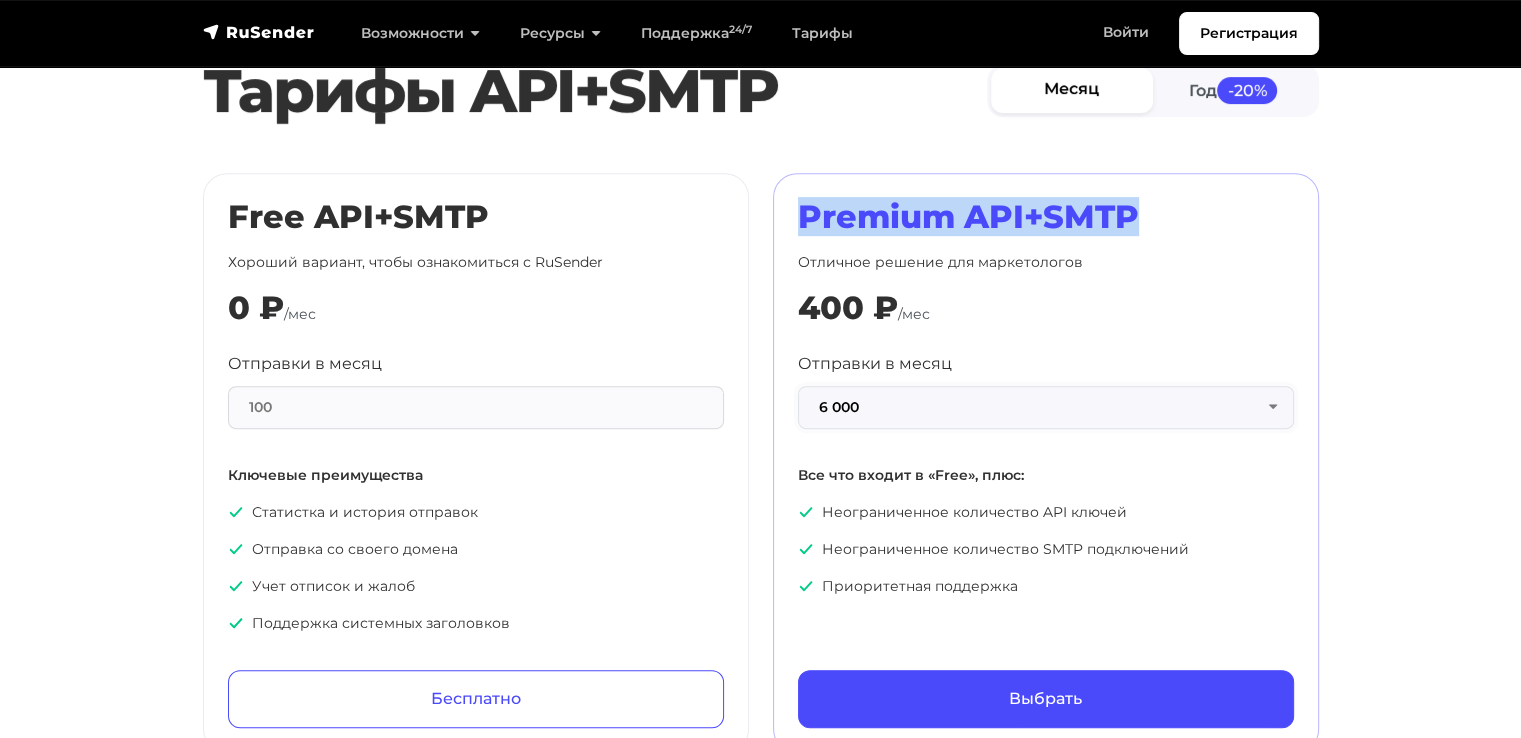 click on "6 000" at bounding box center (1046, 407) 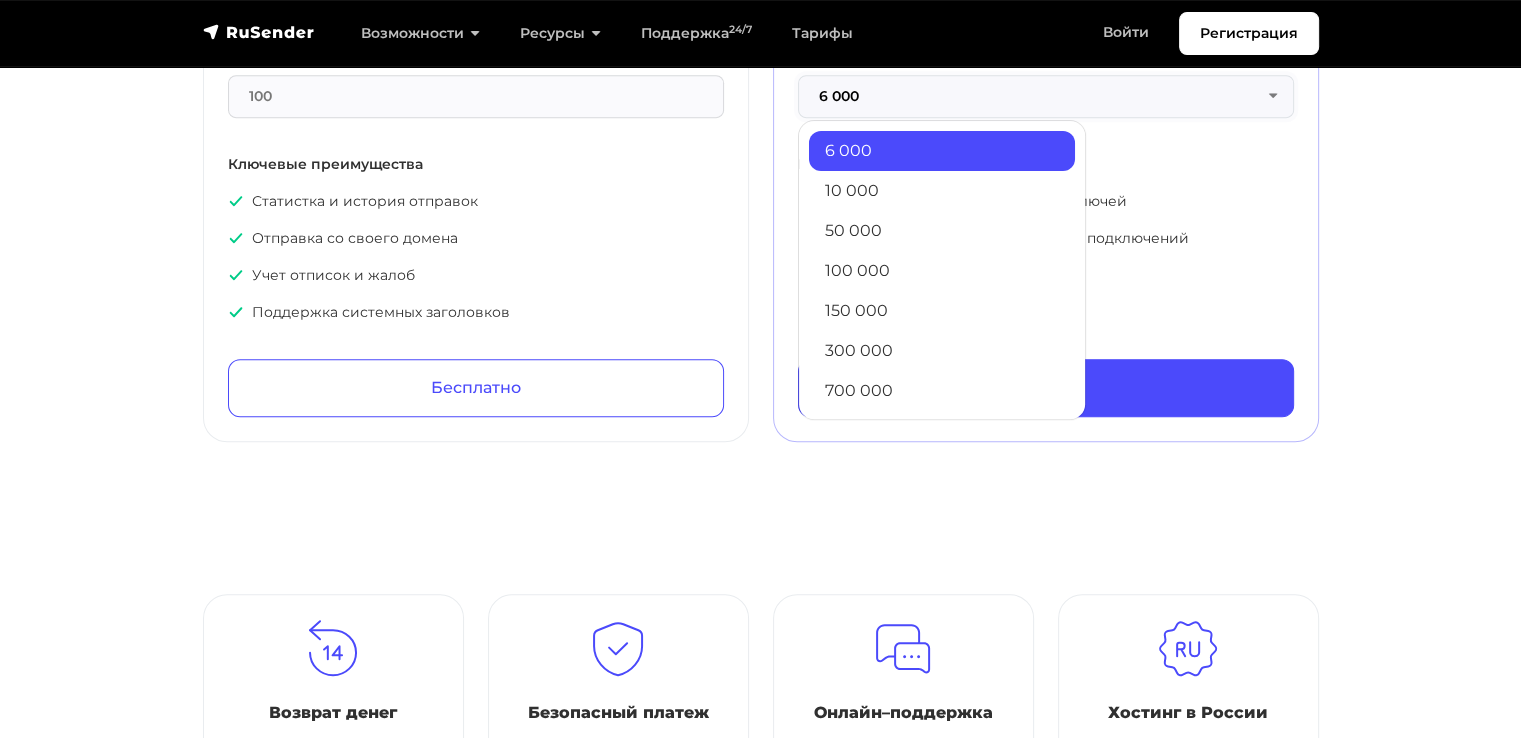 scroll, scrollTop: 1000, scrollLeft: 0, axis: vertical 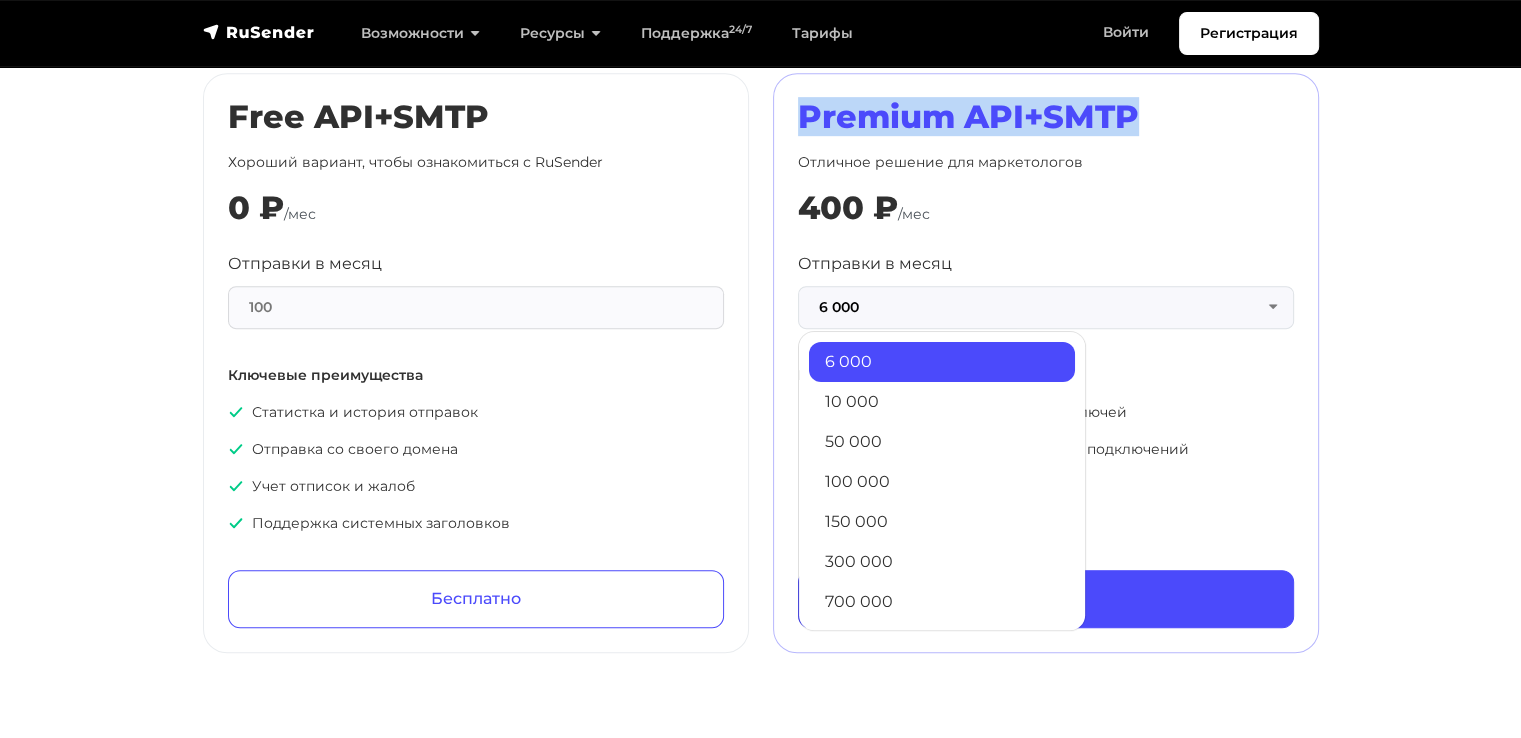 copy on "Premium API+SMTP" 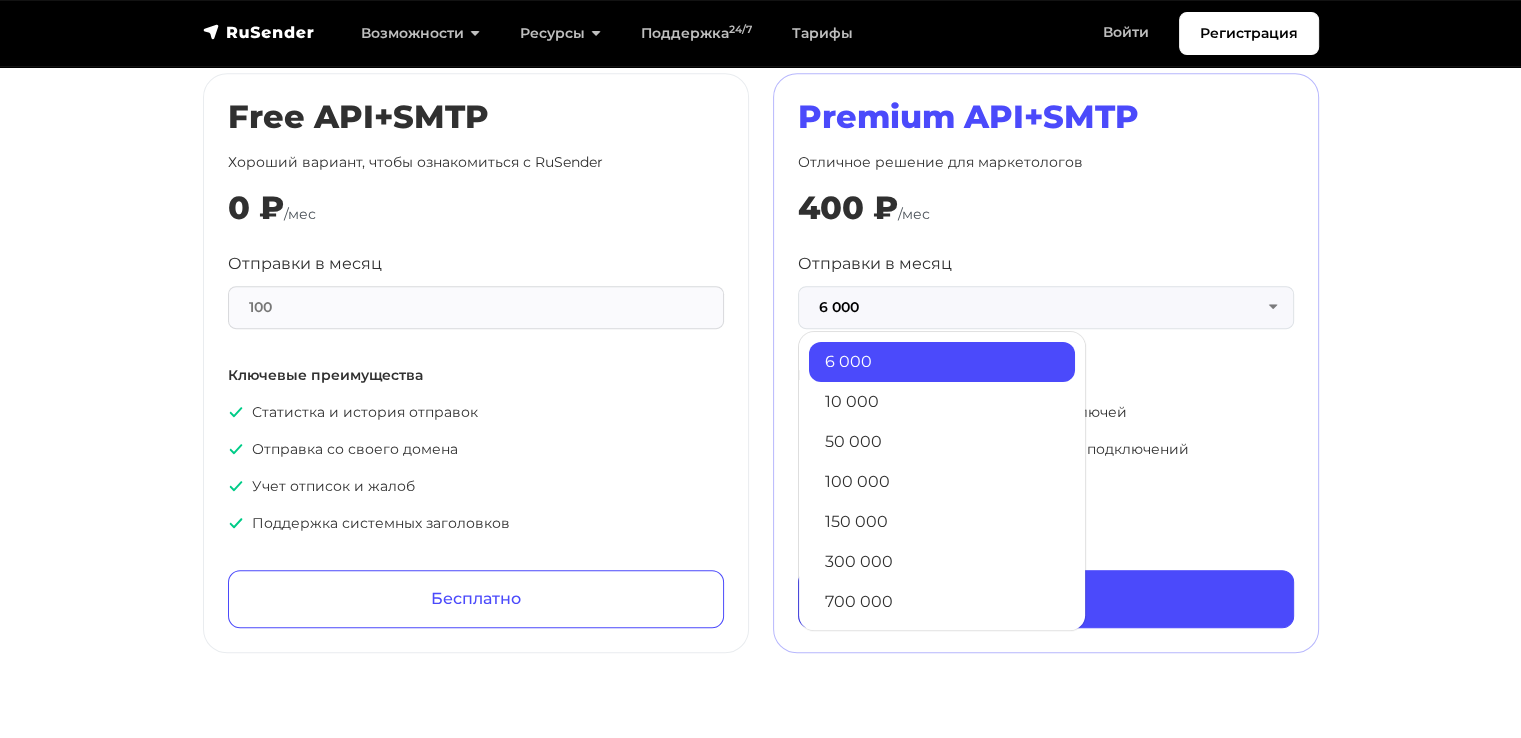 click on "400 ₽  /мес" at bounding box center [1046, 208] 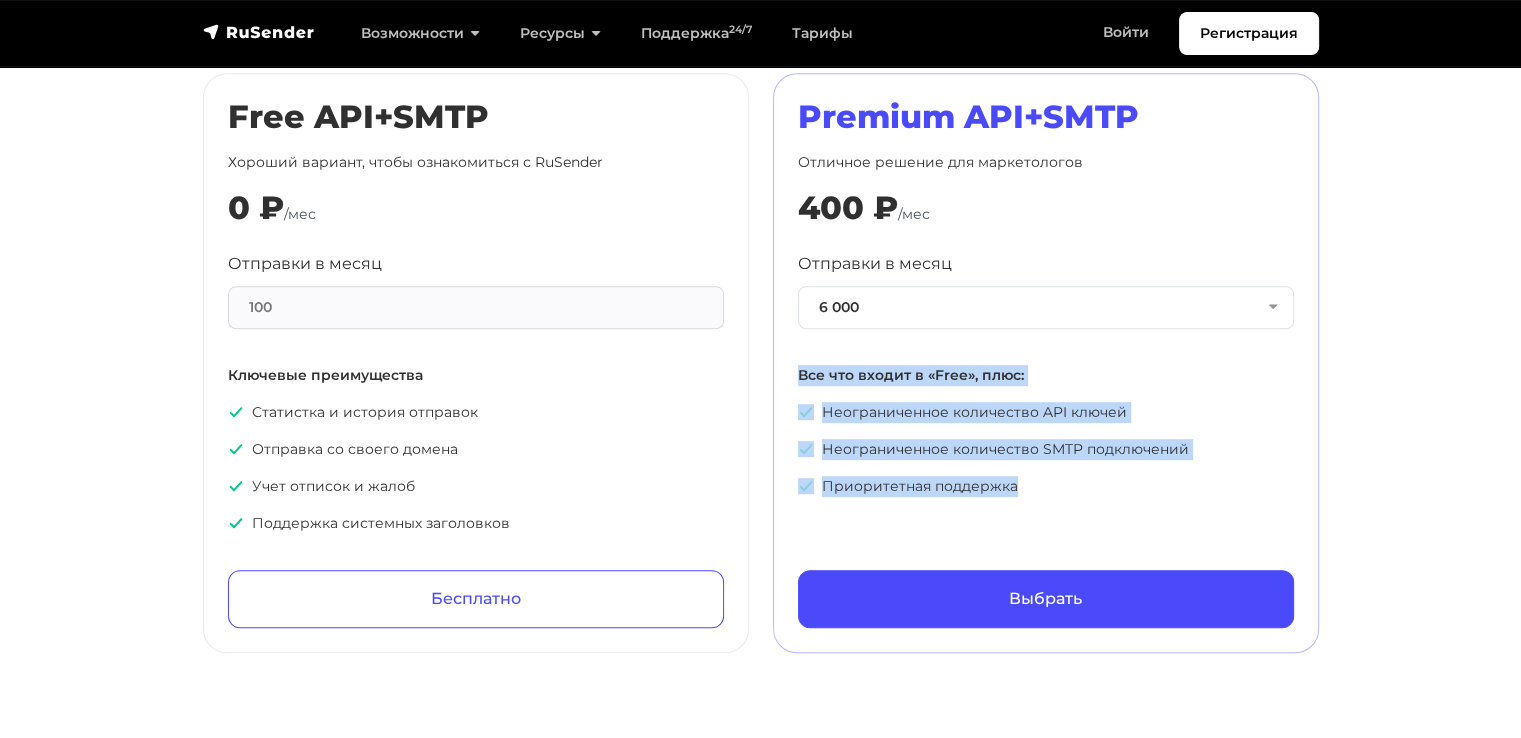 drag, startPoint x: 797, startPoint y: 371, endPoint x: 1061, endPoint y: 469, distance: 281.60257 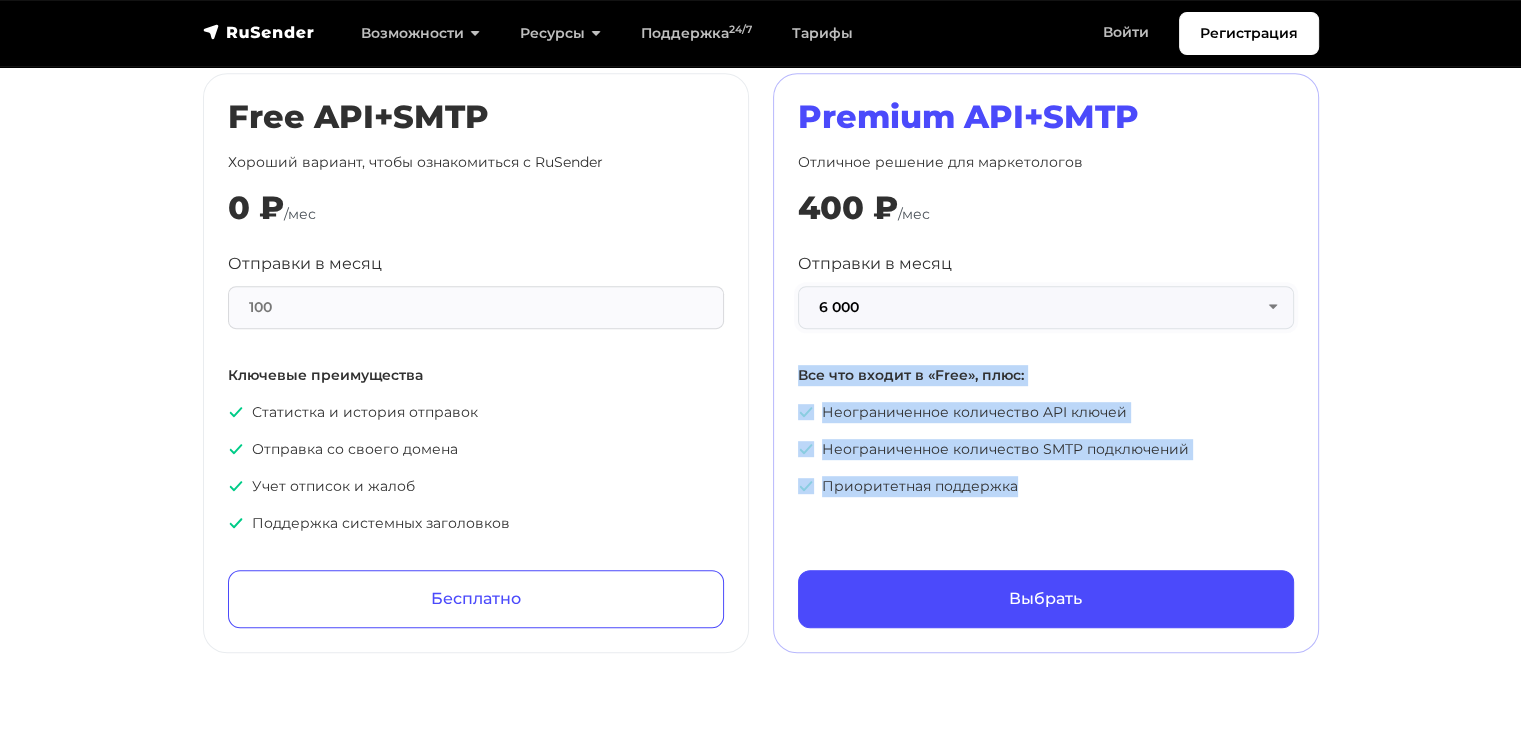 click on "6 000" at bounding box center [1046, 307] 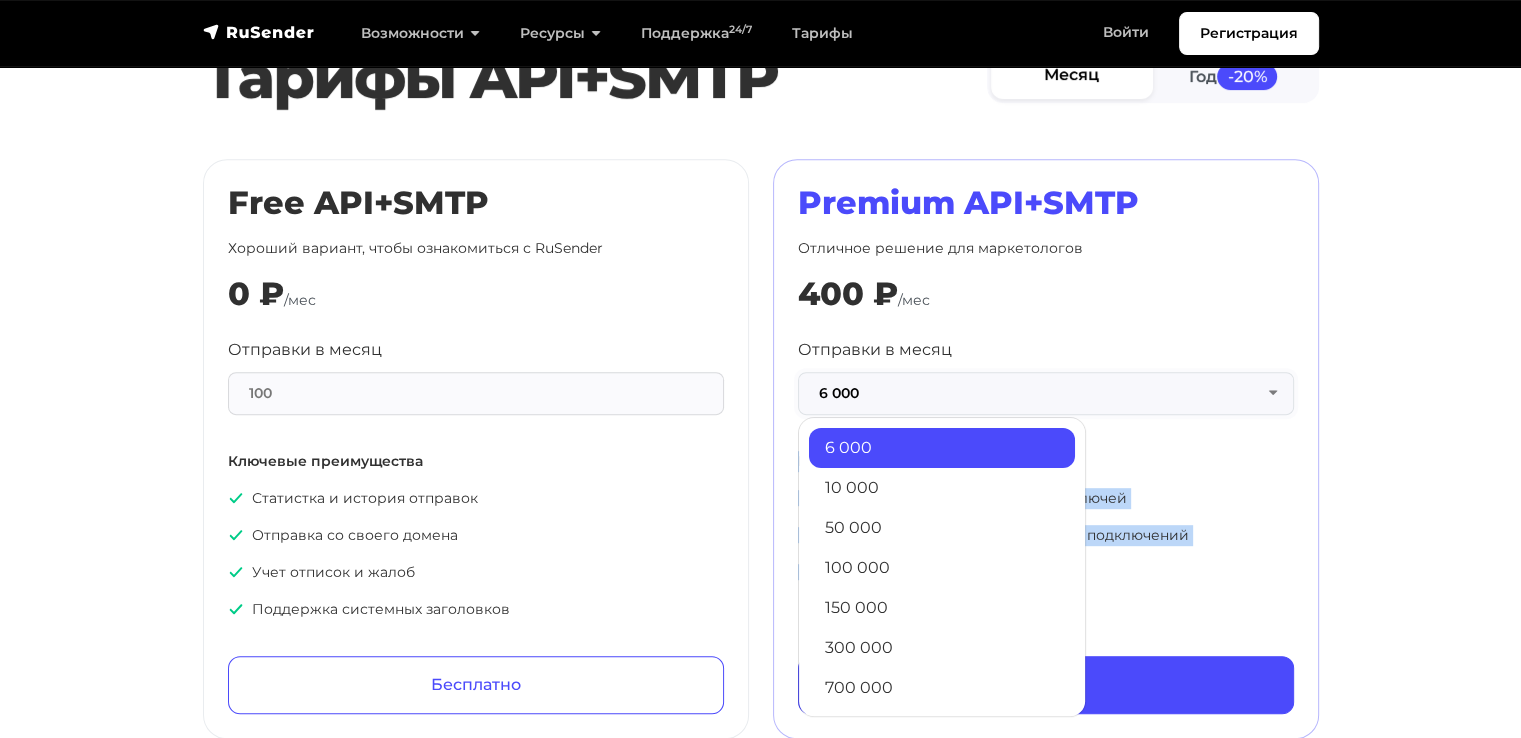 scroll, scrollTop: 1000, scrollLeft: 0, axis: vertical 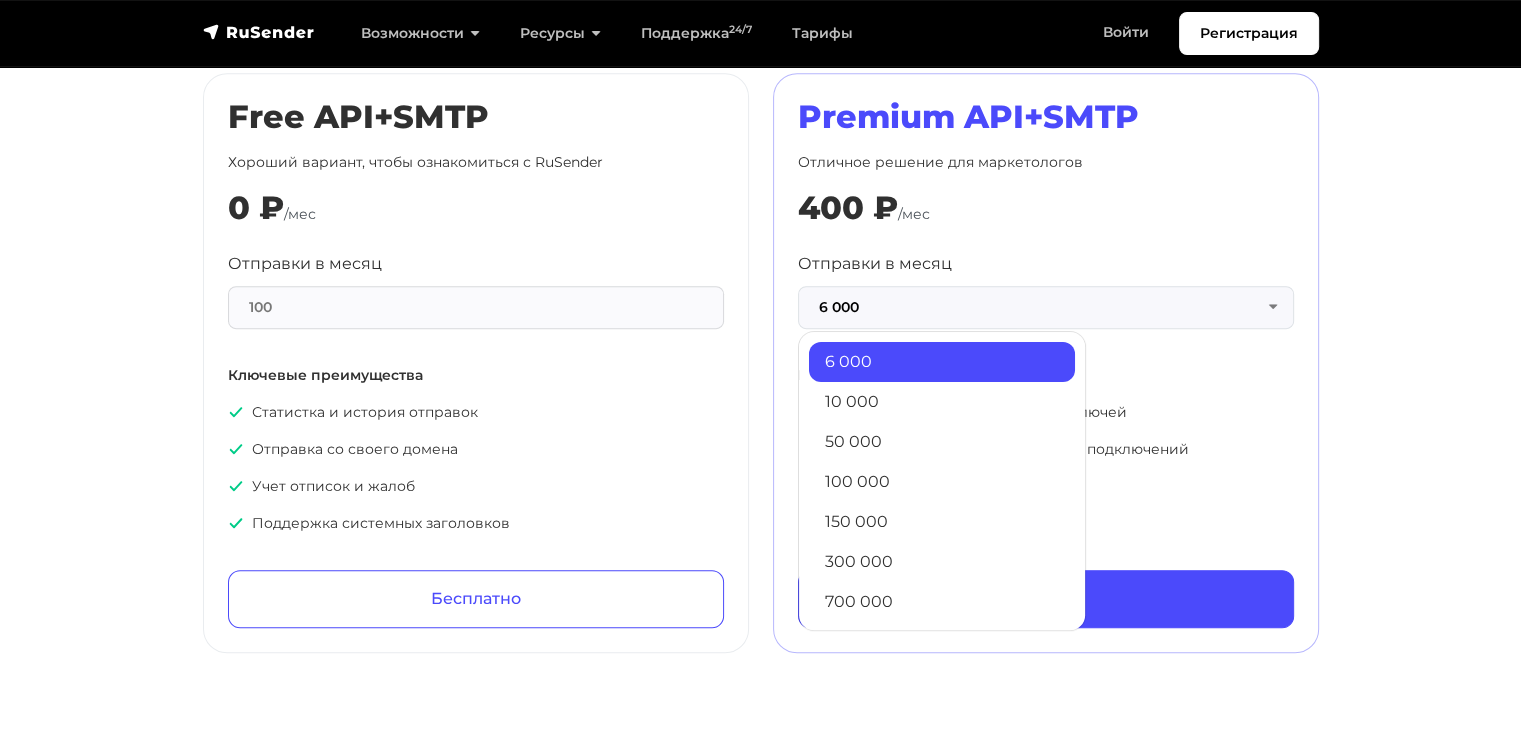 click on "6 000" at bounding box center (942, 362) 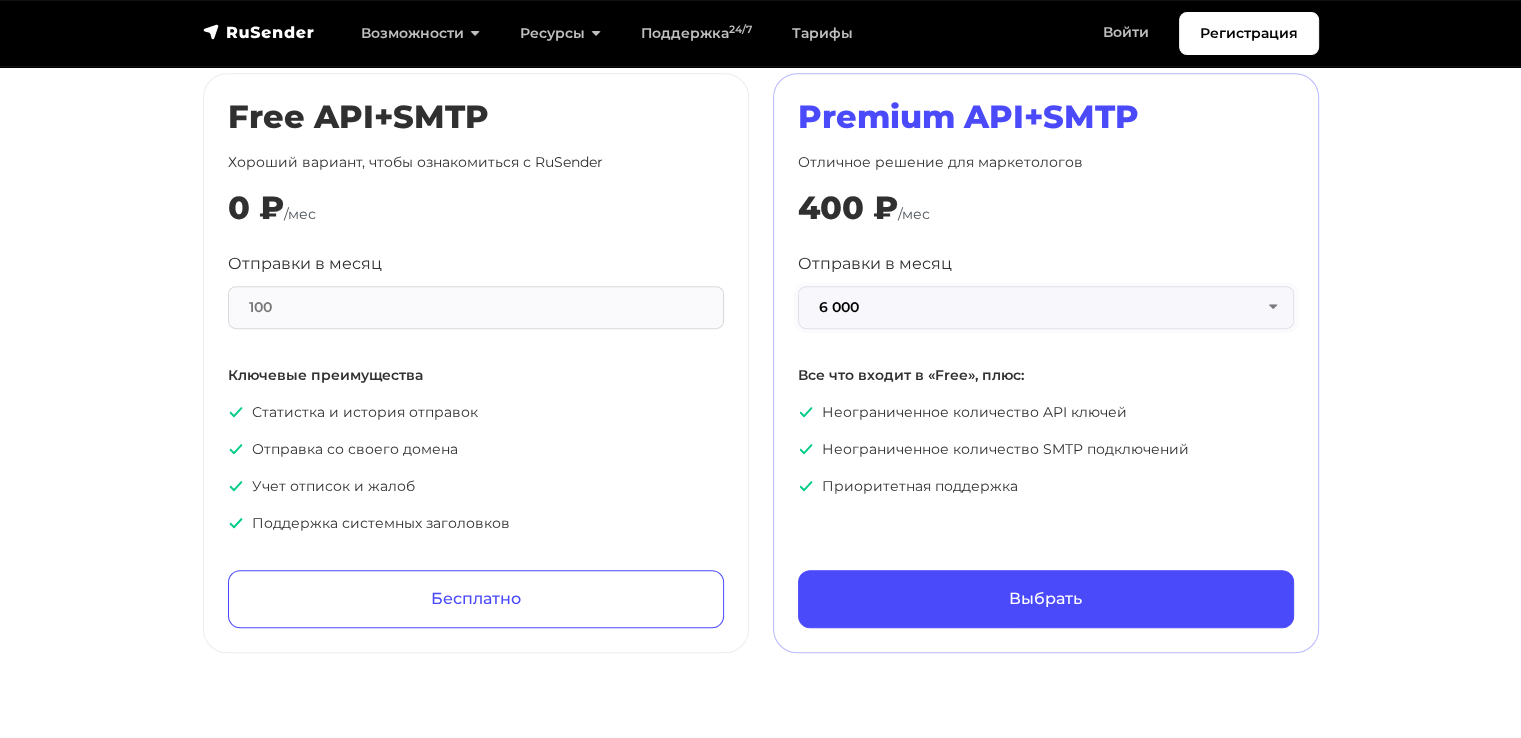 click on "6 000" at bounding box center [1046, 307] 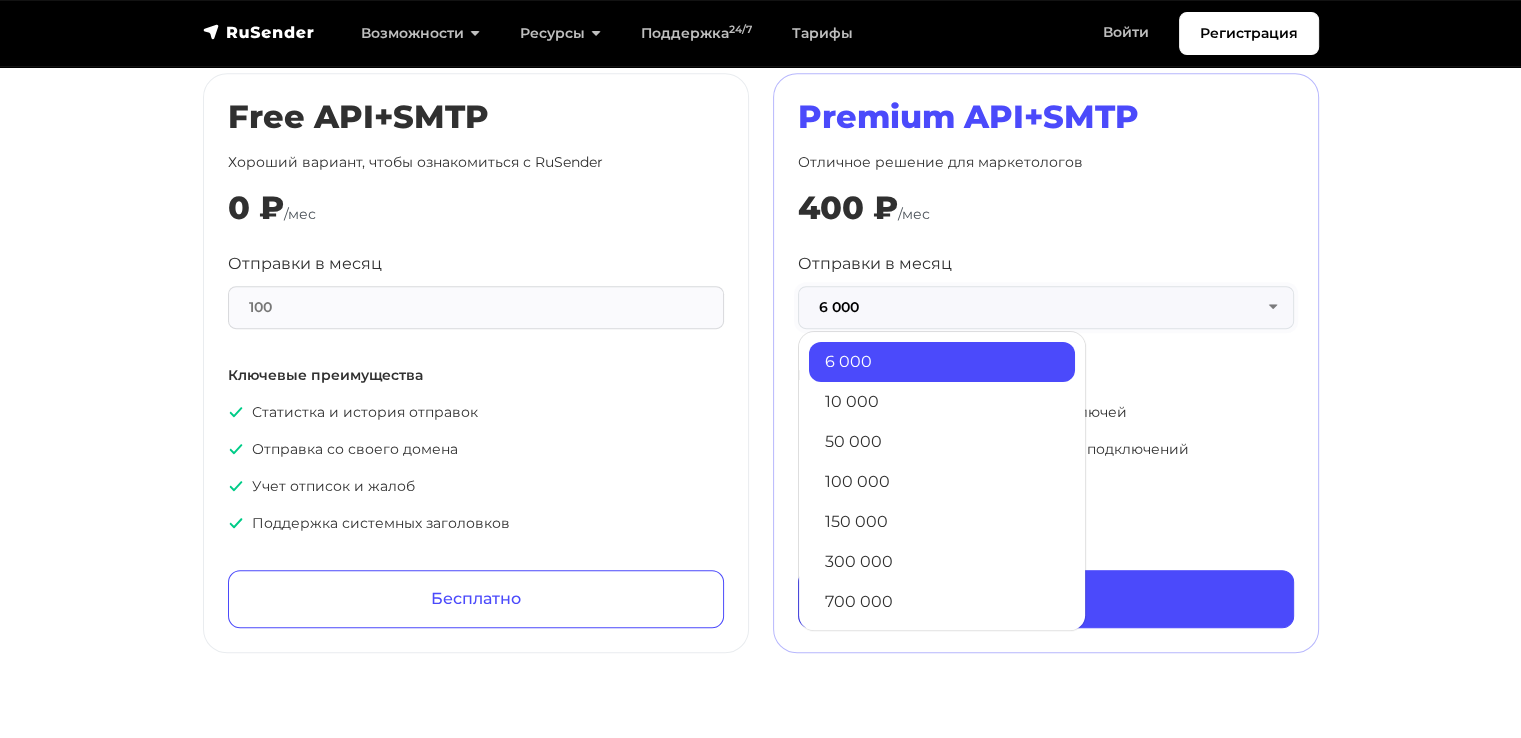 scroll, scrollTop: 900, scrollLeft: 0, axis: vertical 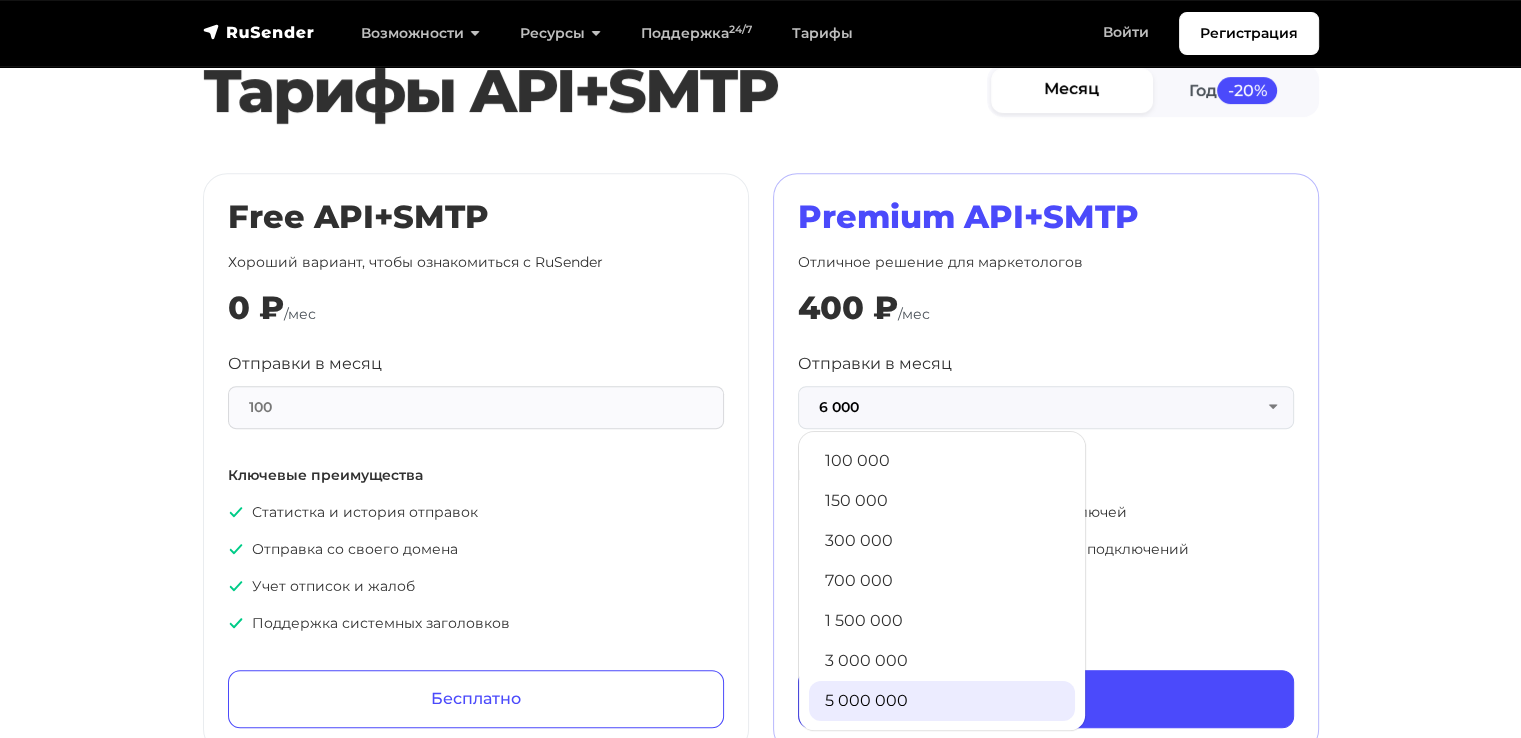 click on "5 000 000" at bounding box center (942, 701) 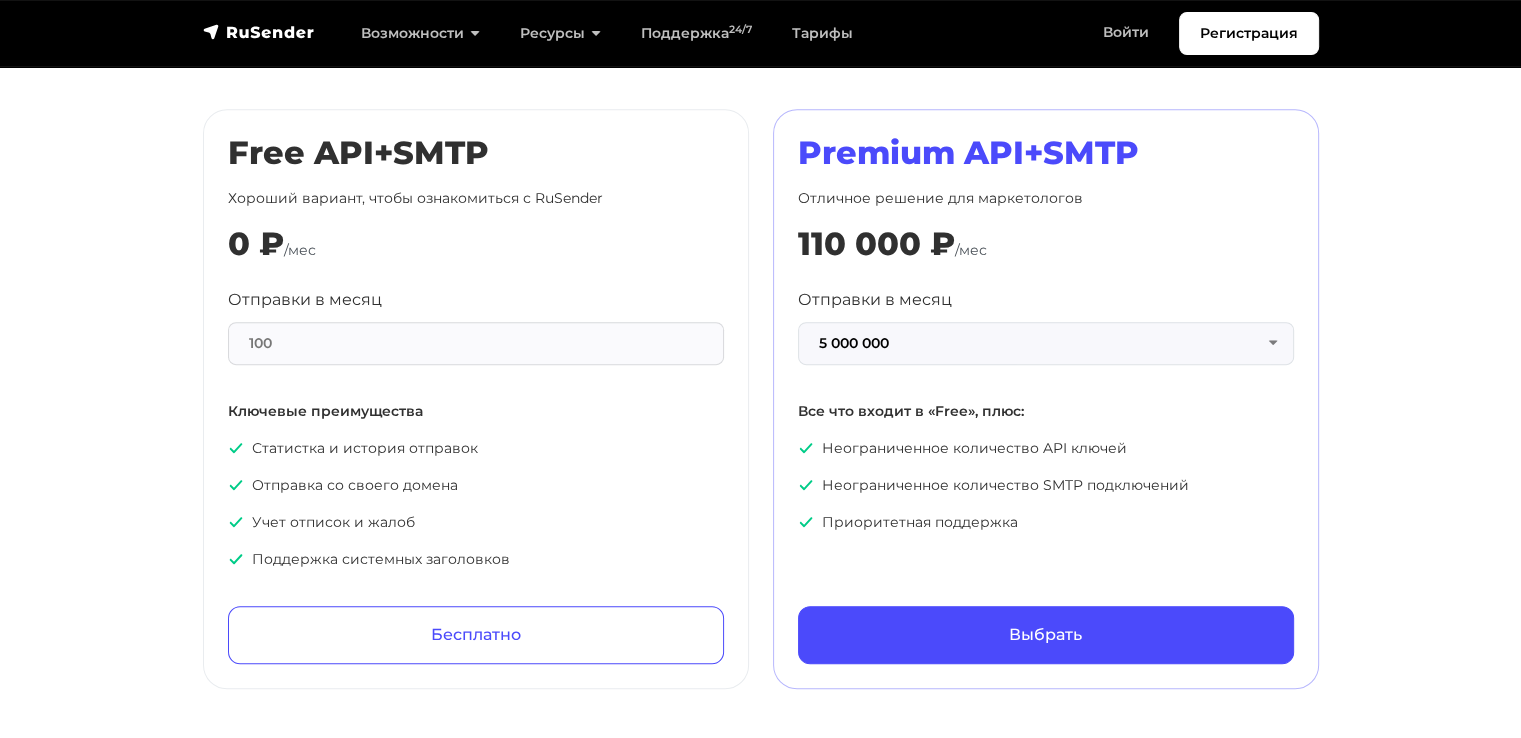 scroll, scrollTop: 1000, scrollLeft: 0, axis: vertical 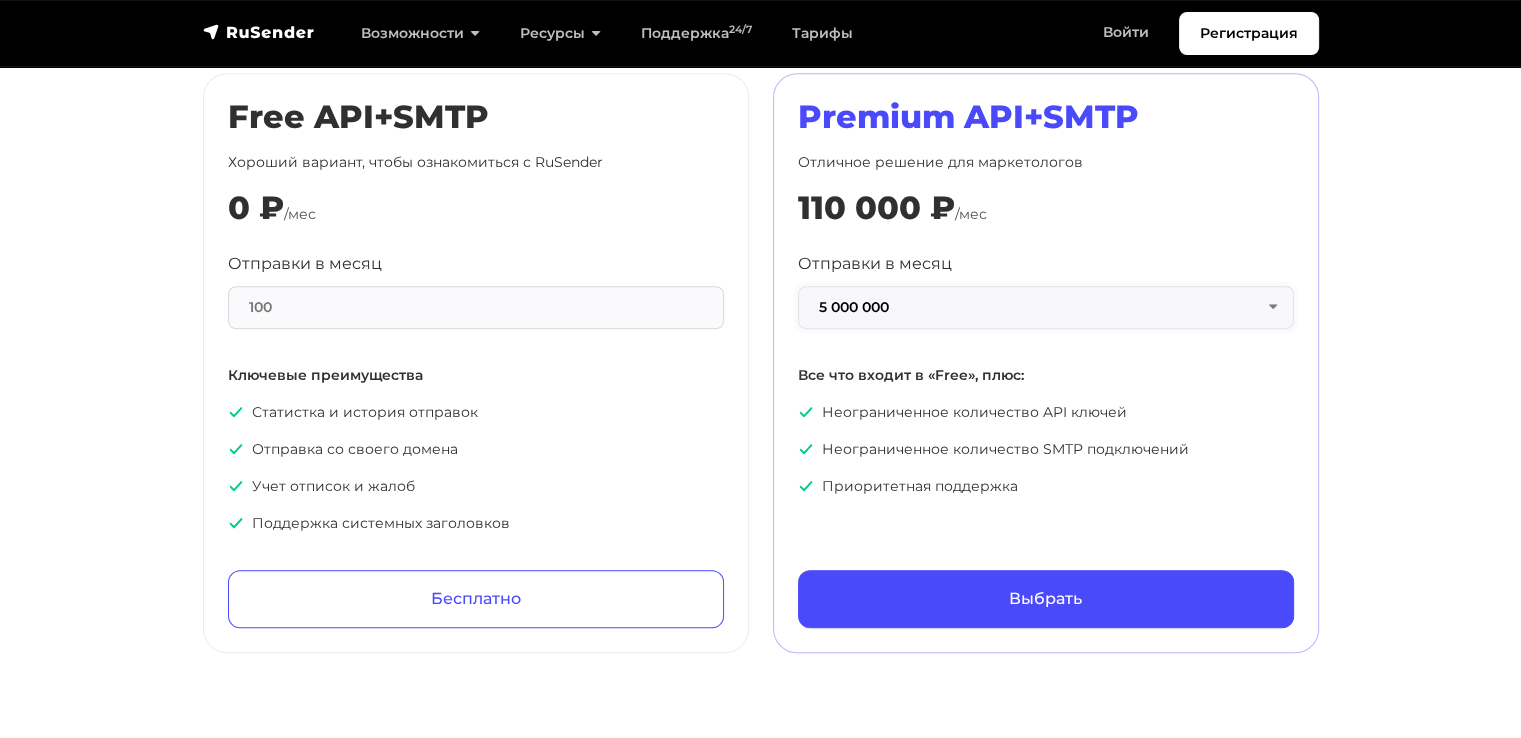 click on "5 000 000" at bounding box center [1046, 307] 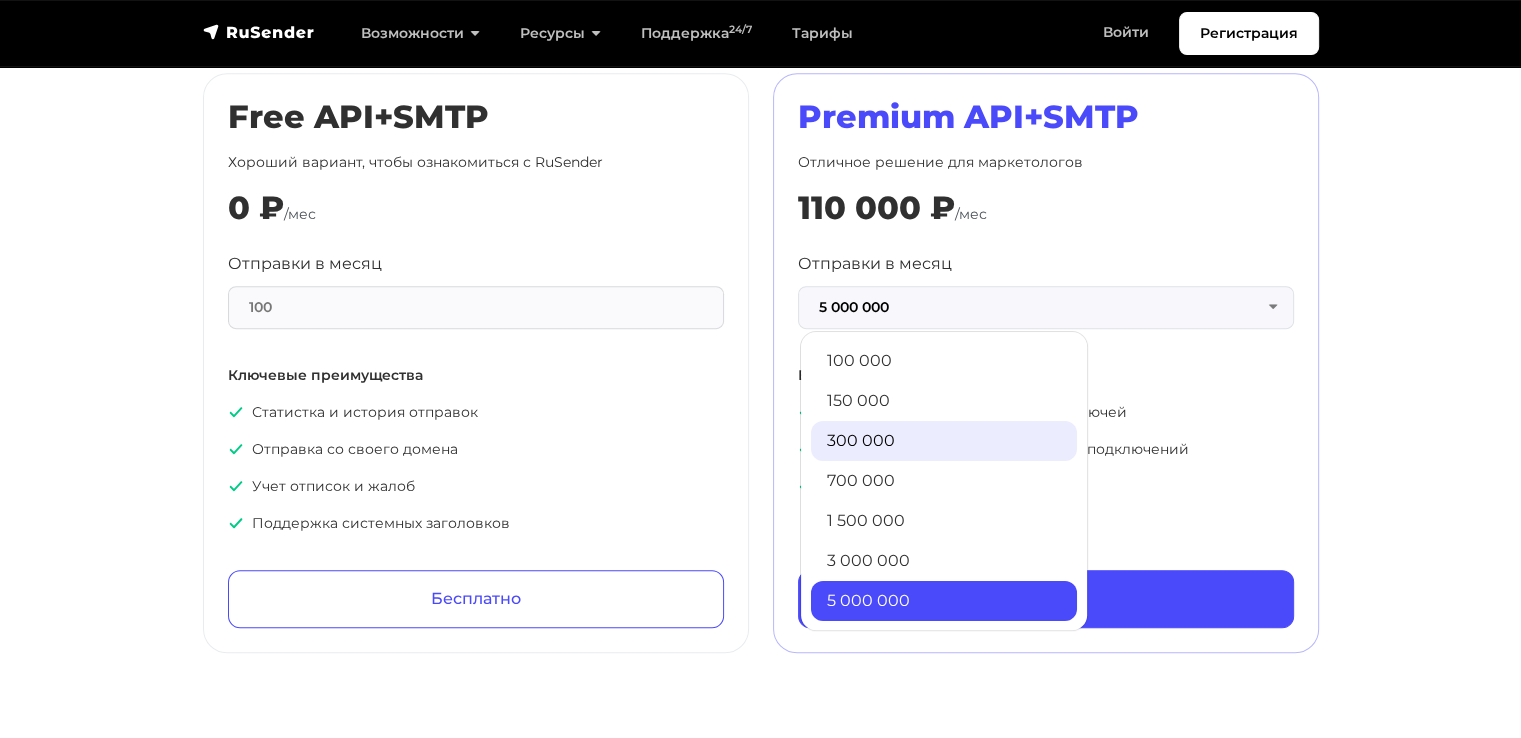 click on "300 000" at bounding box center (944, 441) 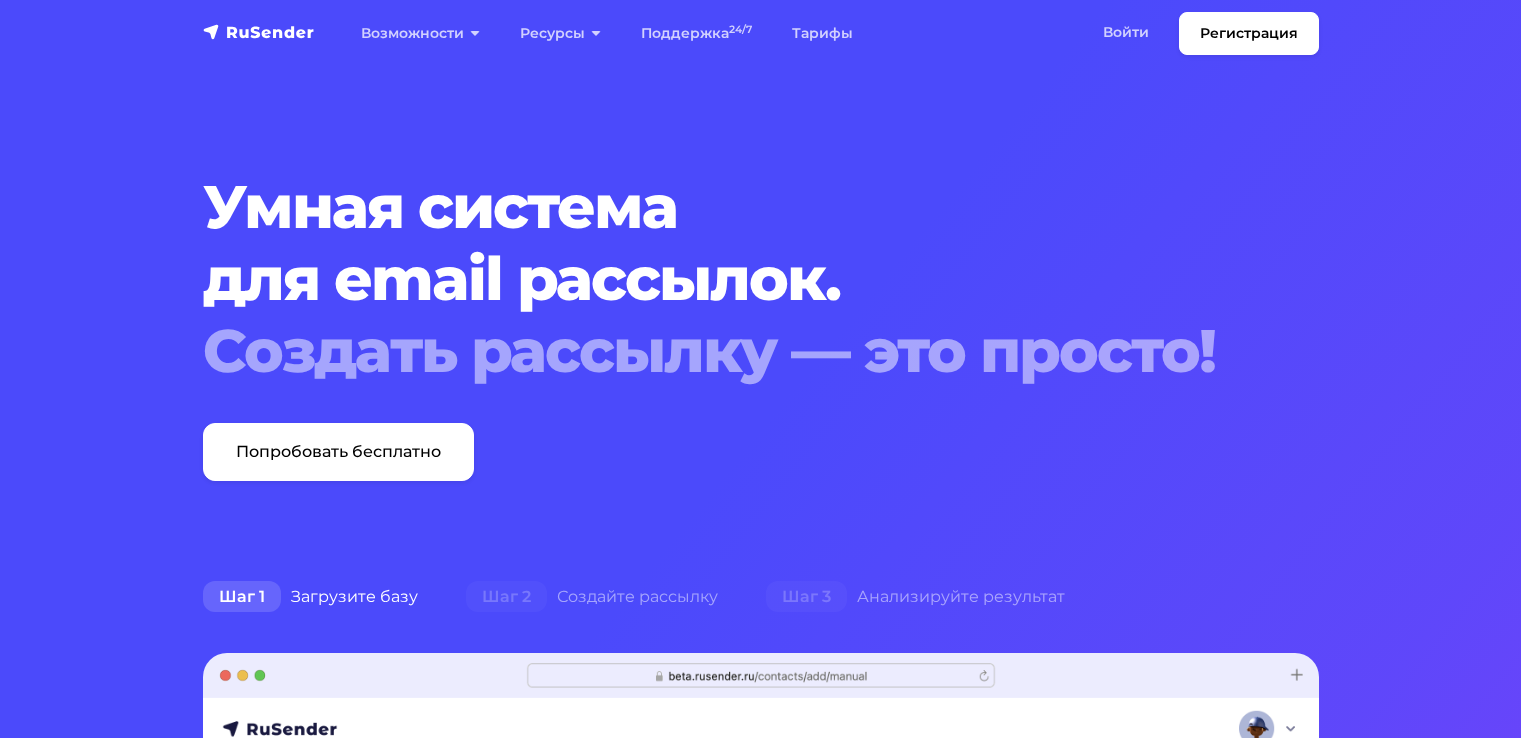 scroll, scrollTop: 0, scrollLeft: 0, axis: both 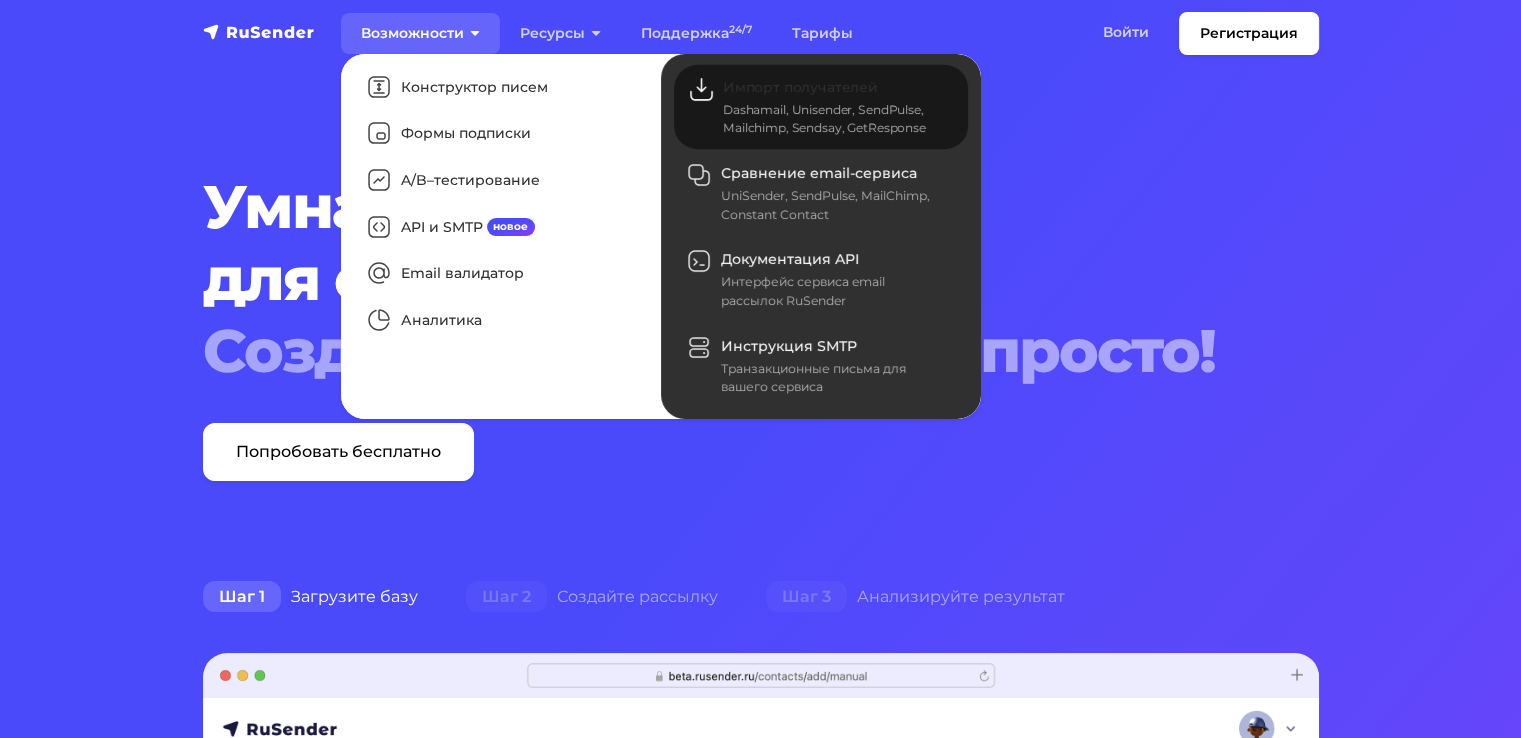 click on "Dashamail, Unisender, SendPulse, Mailchimp, Sendsay, GetResponse" at bounding box center (833, 119) 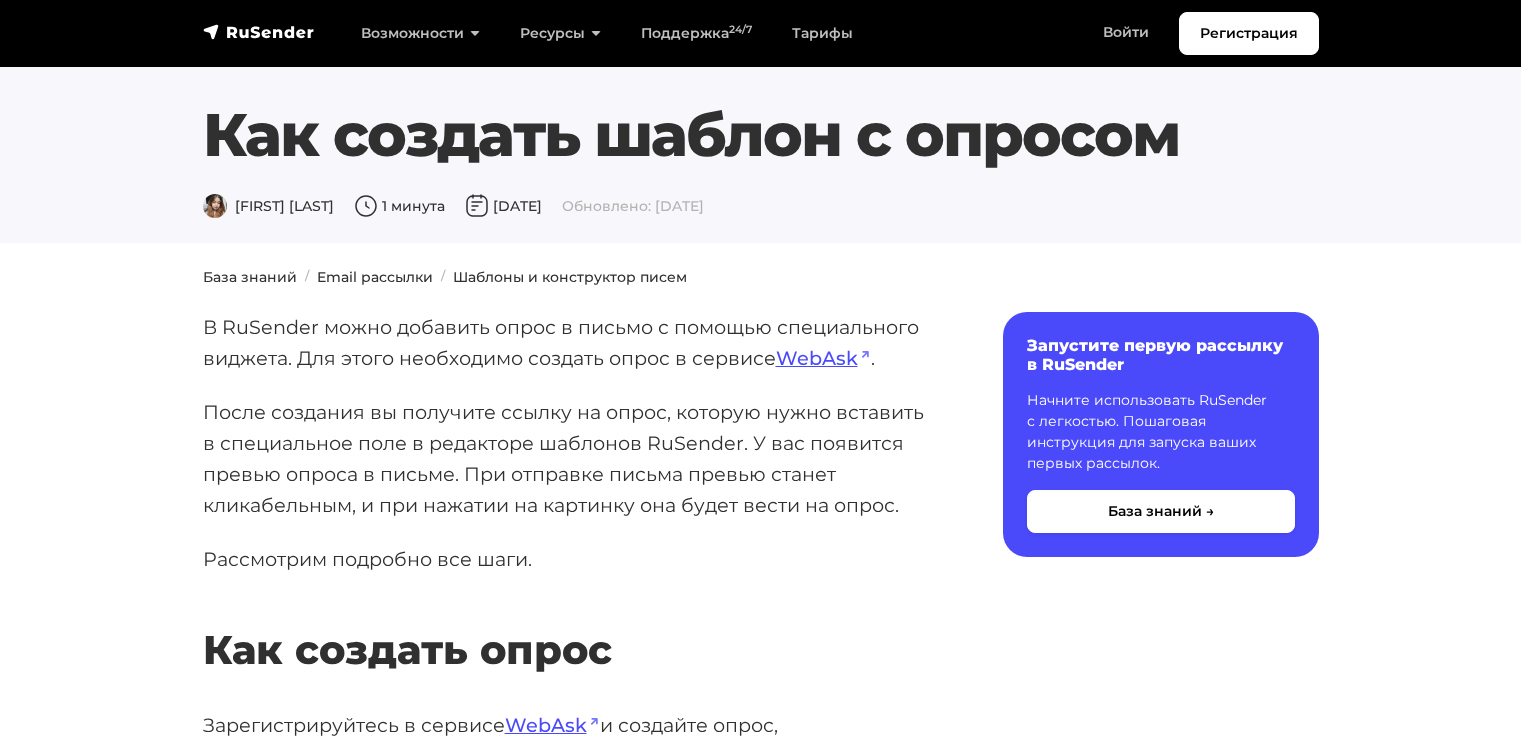 scroll, scrollTop: 0, scrollLeft: 0, axis: both 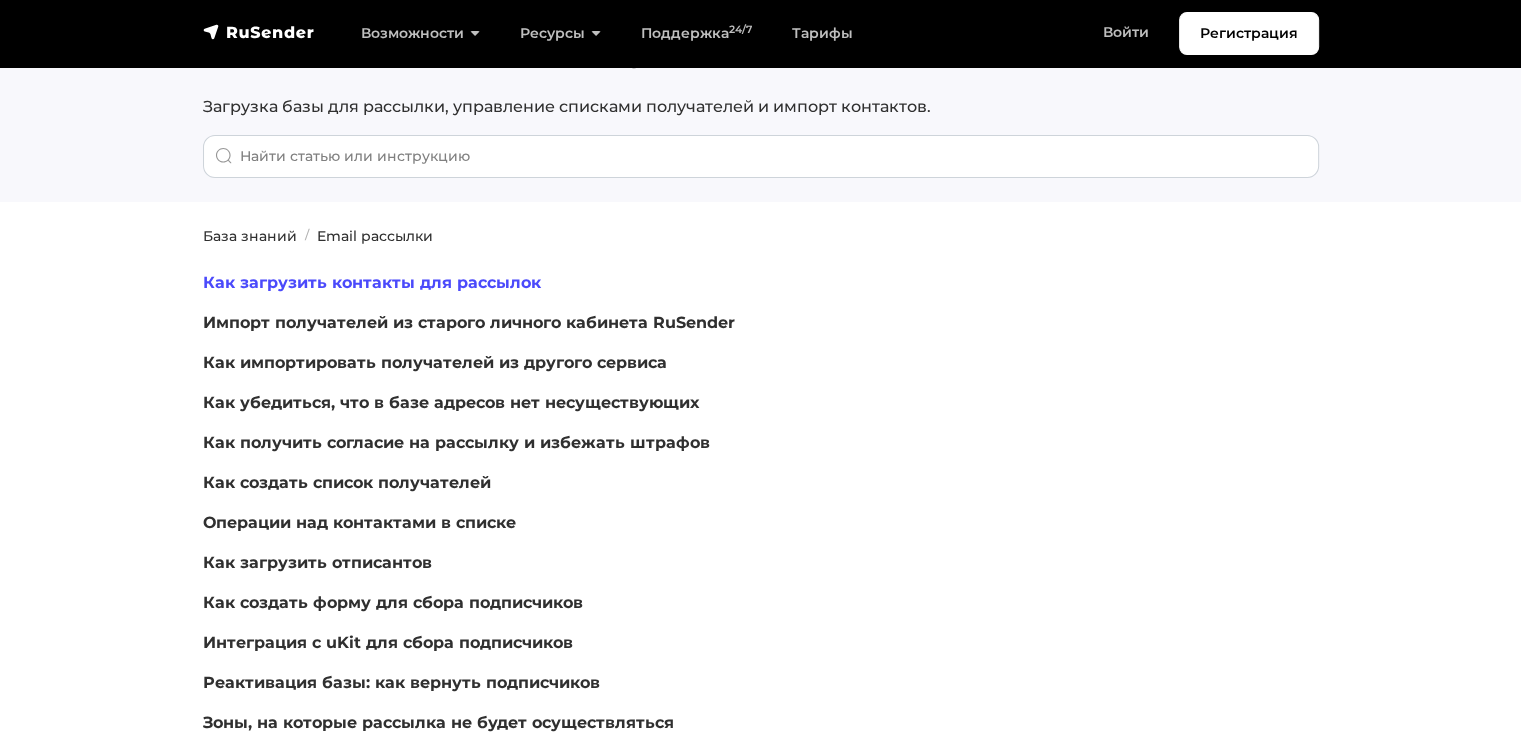 click on "Как загрузить контакты для рассылок" at bounding box center (372, 282) 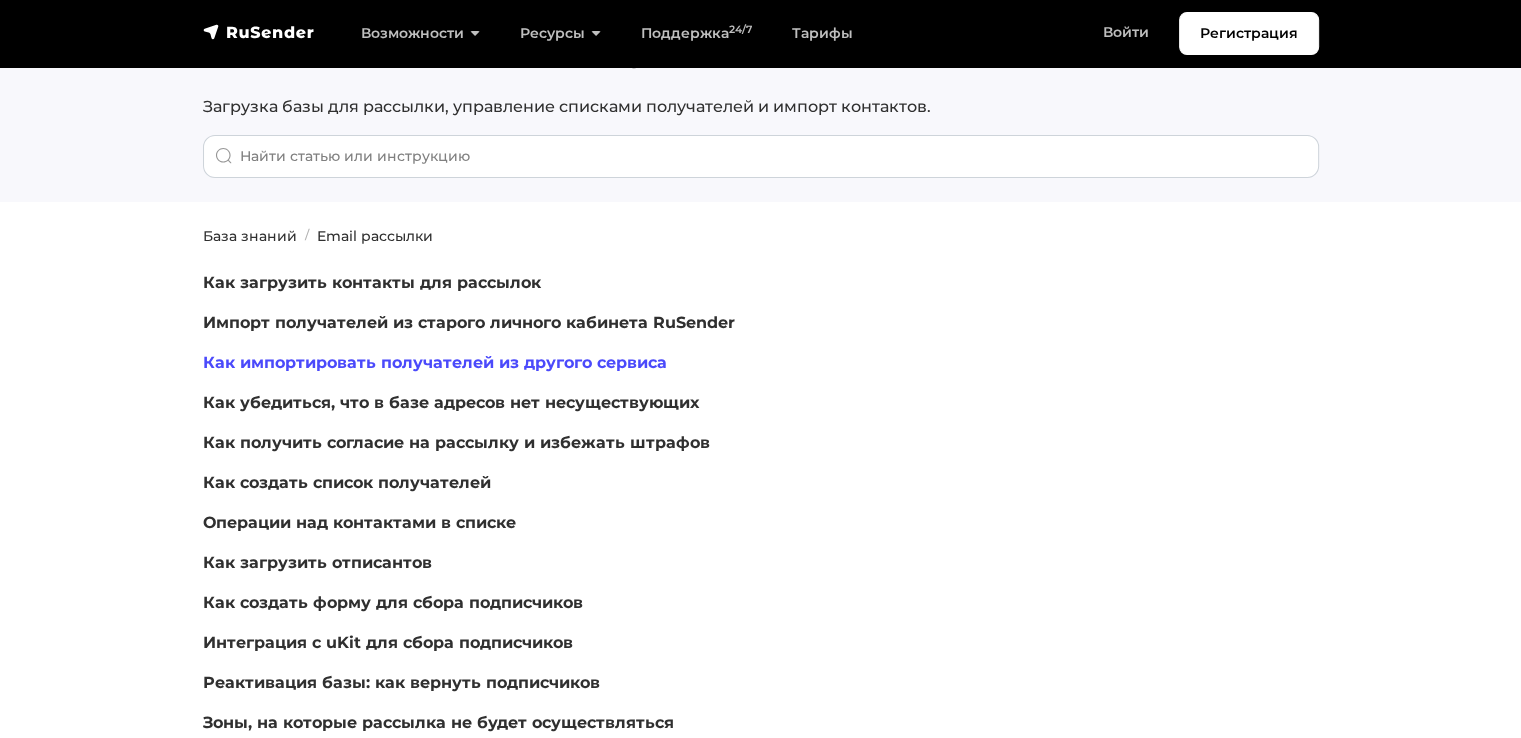 click on "Как импортировать получателей из другого сервиса" at bounding box center (435, 362) 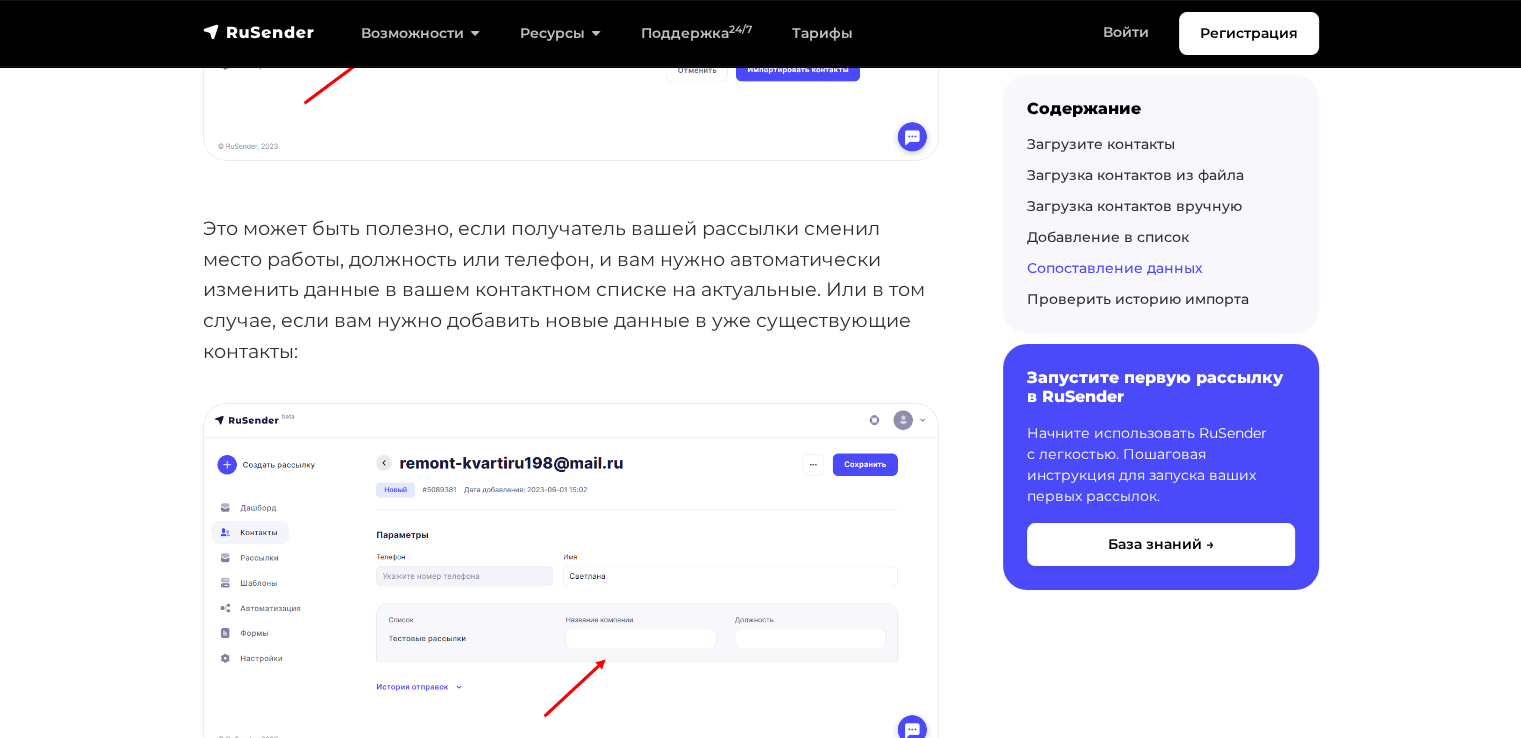 scroll, scrollTop: 7154, scrollLeft: 0, axis: vertical 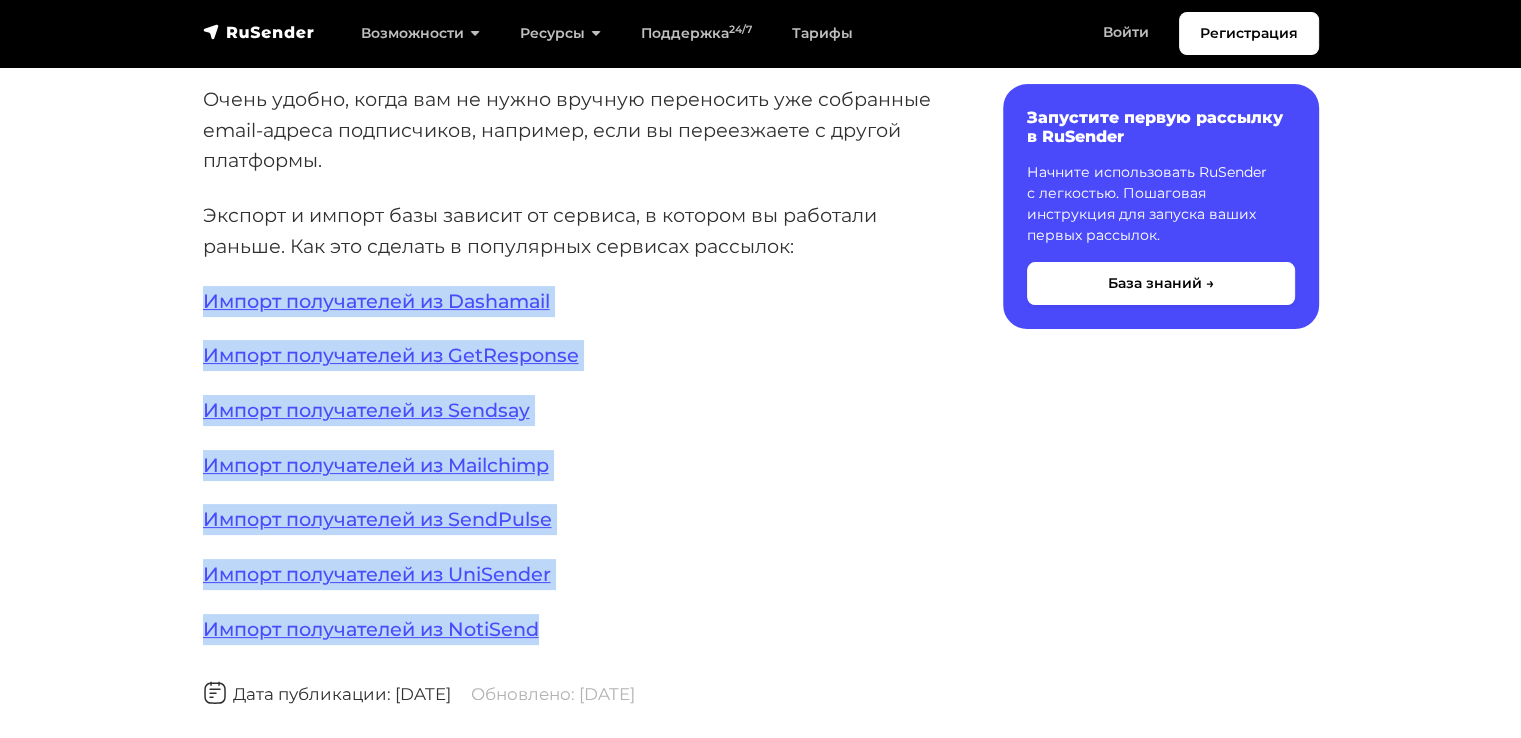 drag, startPoint x: 576, startPoint y: 635, endPoint x: 180, endPoint y: 308, distance: 513.5611 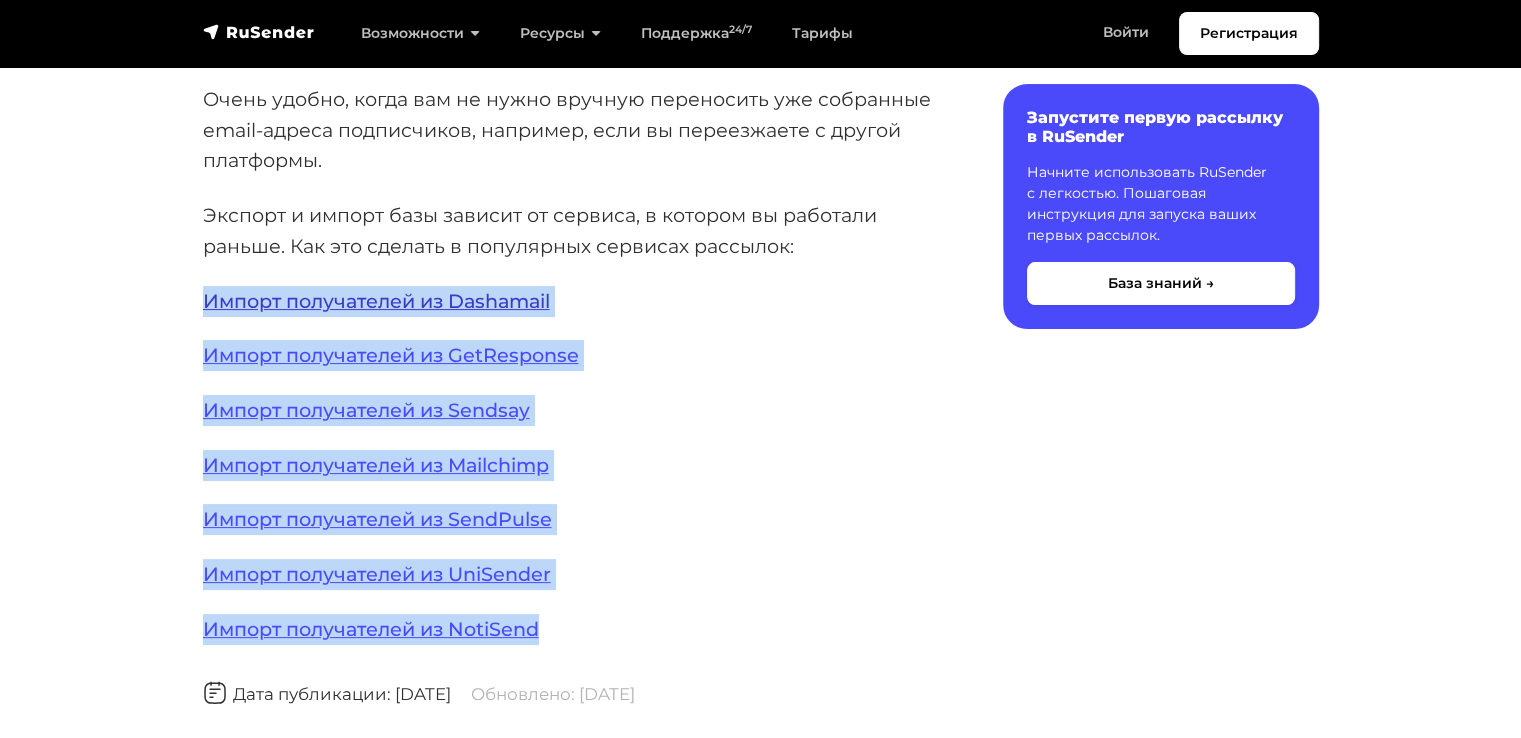 copy on "Импорт получателей из Dashamail
Импорт получателей из GetResponse
Импорт получателей из Sendsay
Импорт получателей из Mailchimp
Импорт получателей из SendPulse
Импорт получателей из UniSender
Импорт получателей из NotiSend" 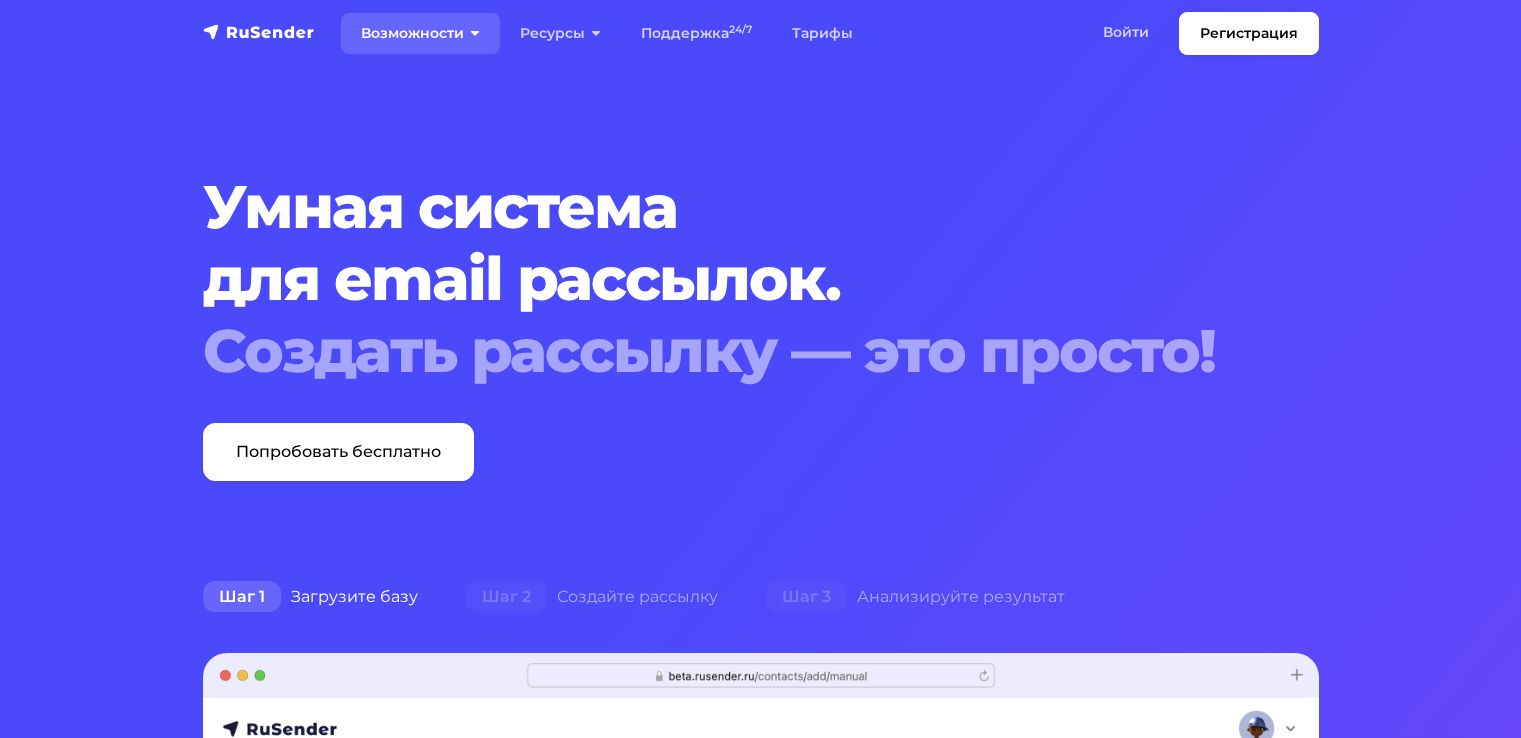 scroll, scrollTop: 0, scrollLeft: 0, axis: both 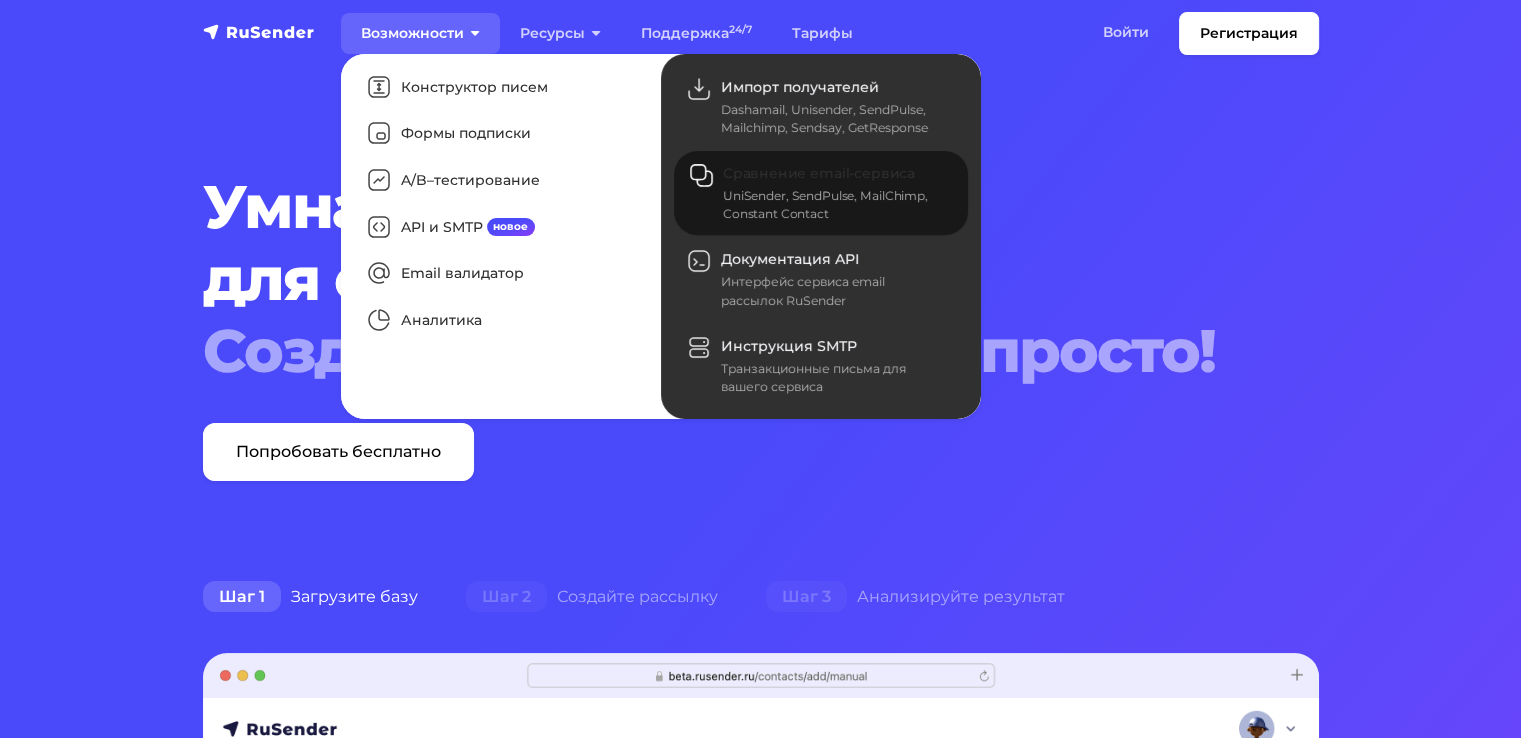 click on "UniSender, SendPulse, MailChimp, Constant Contact" at bounding box center [833, 205] 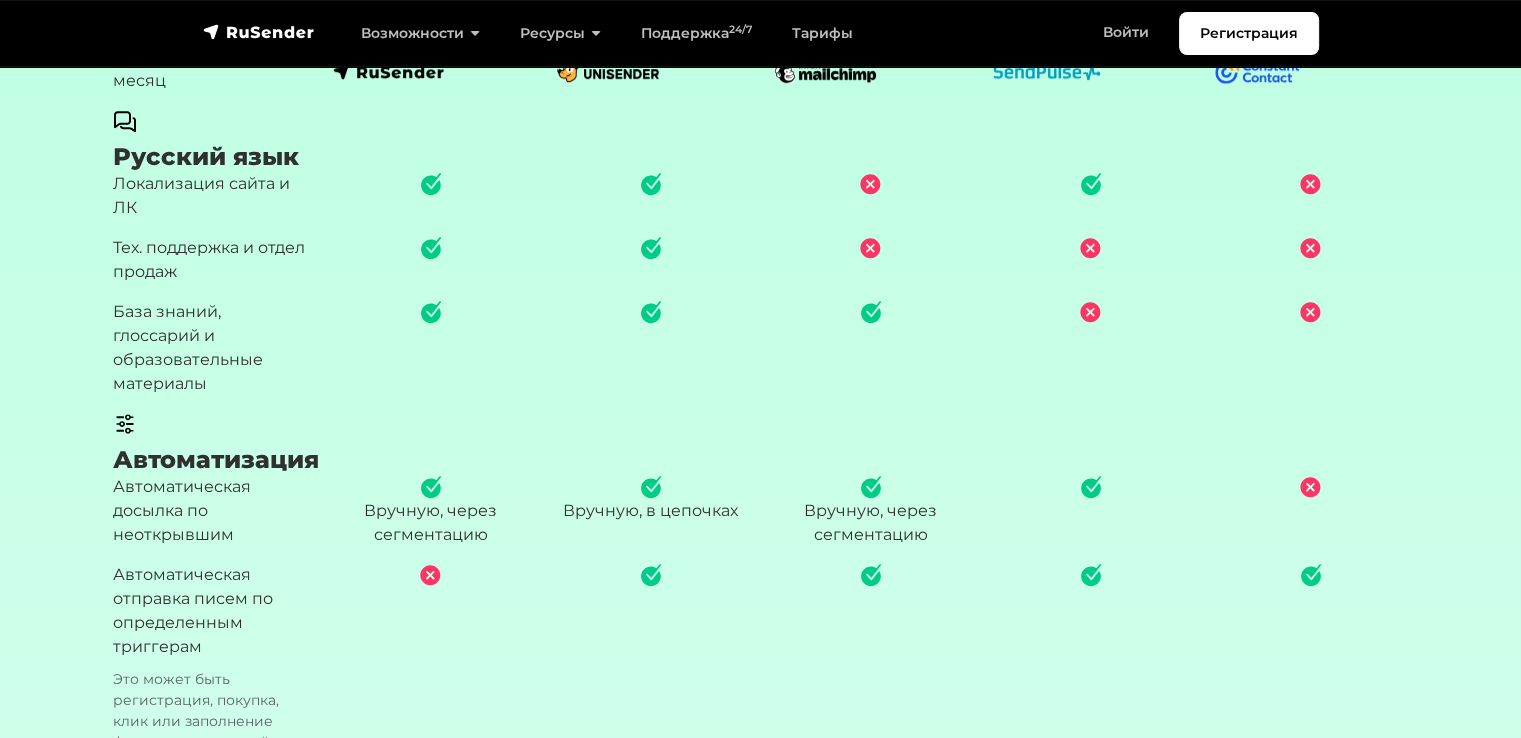 scroll, scrollTop: 1200, scrollLeft: 0, axis: vertical 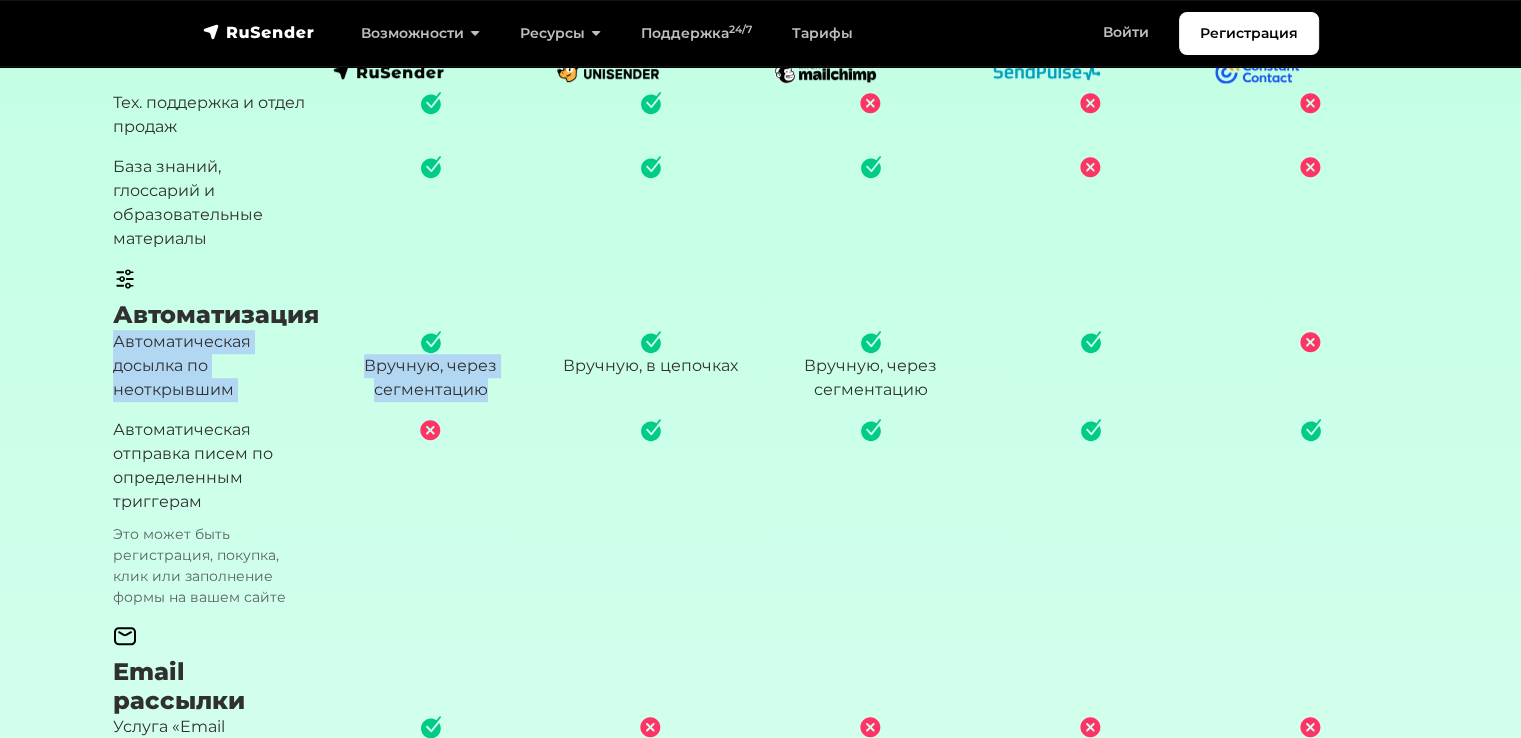 drag, startPoint x: 115, startPoint y: 381, endPoint x: 505, endPoint y: 429, distance: 392.94275 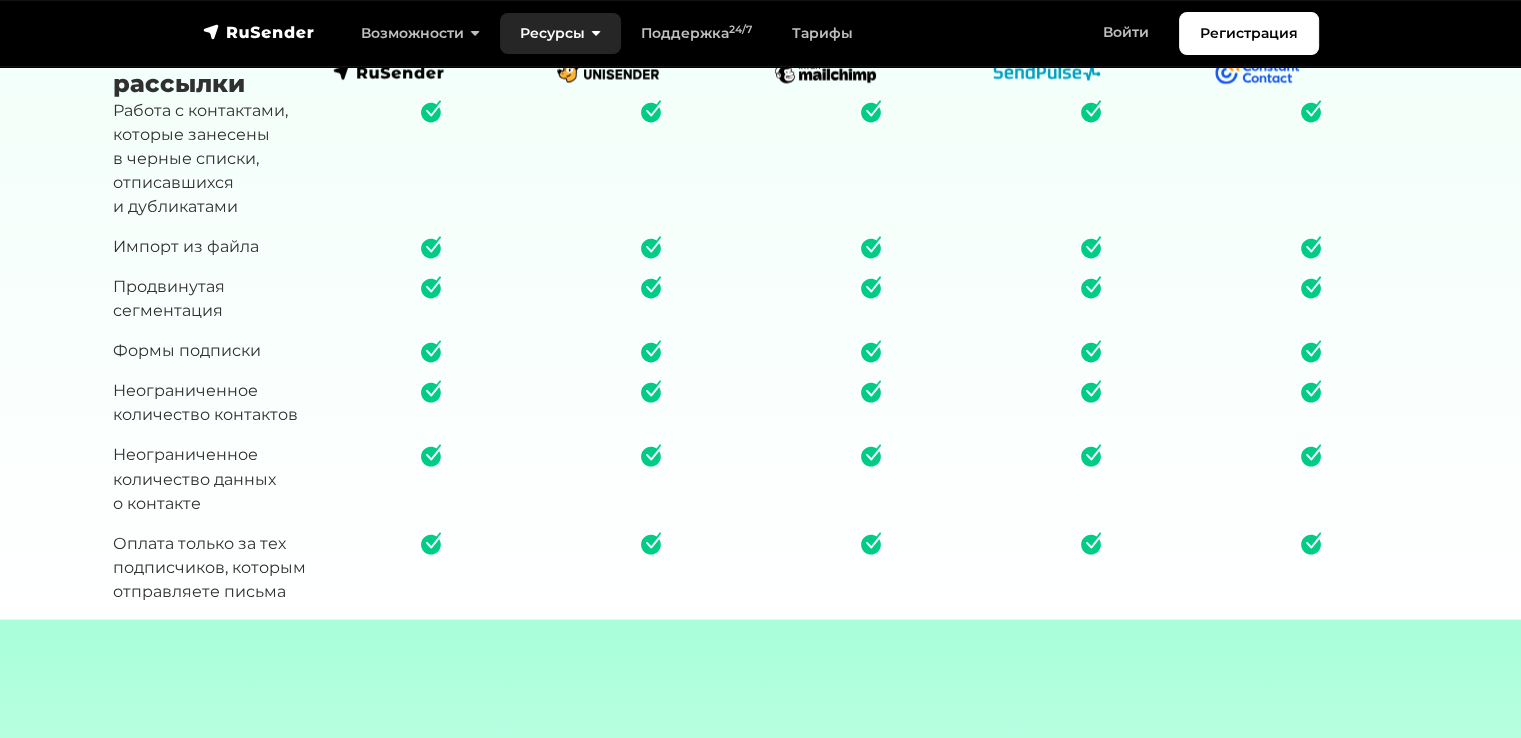 scroll, scrollTop: 3600, scrollLeft: 0, axis: vertical 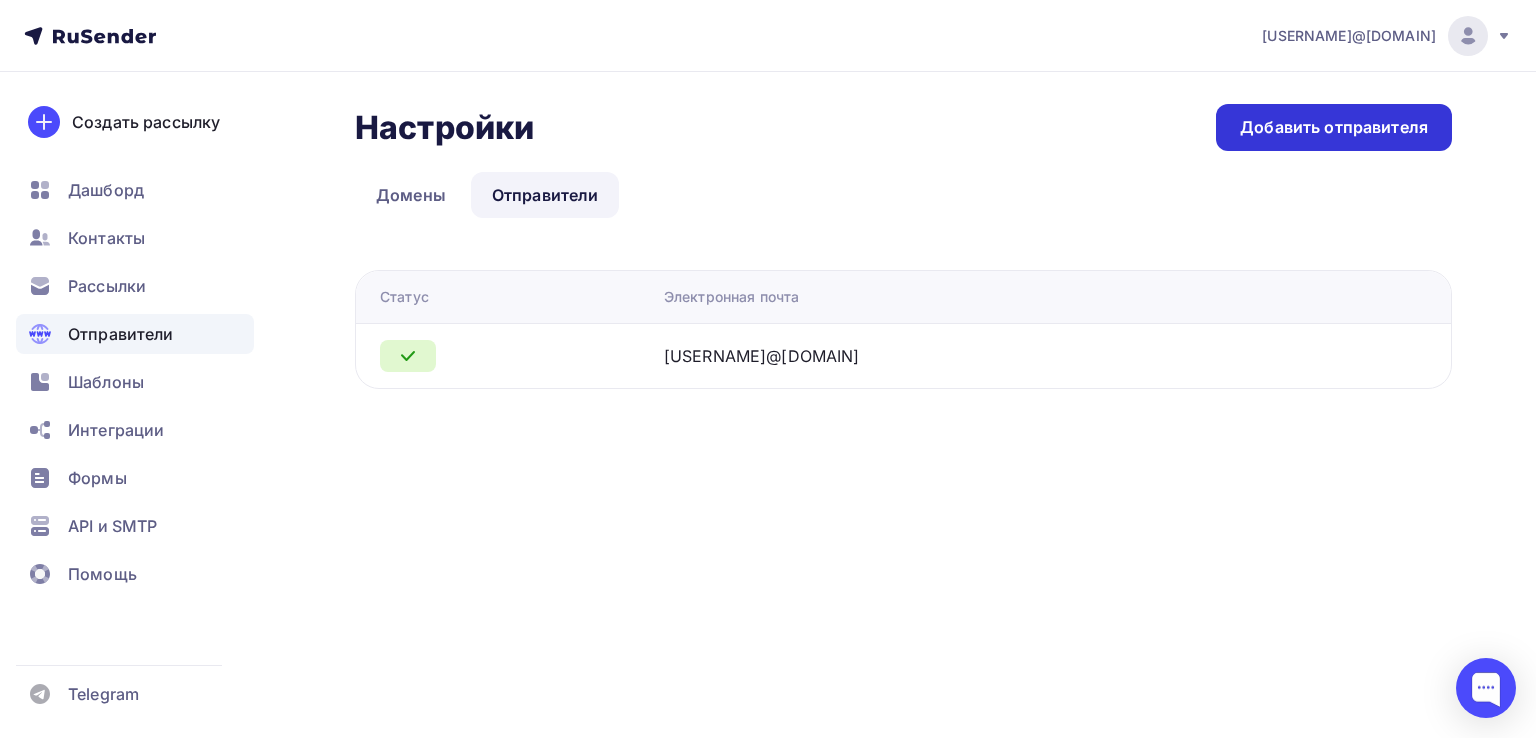 click on "Добавить отправителя" at bounding box center [1334, 127] 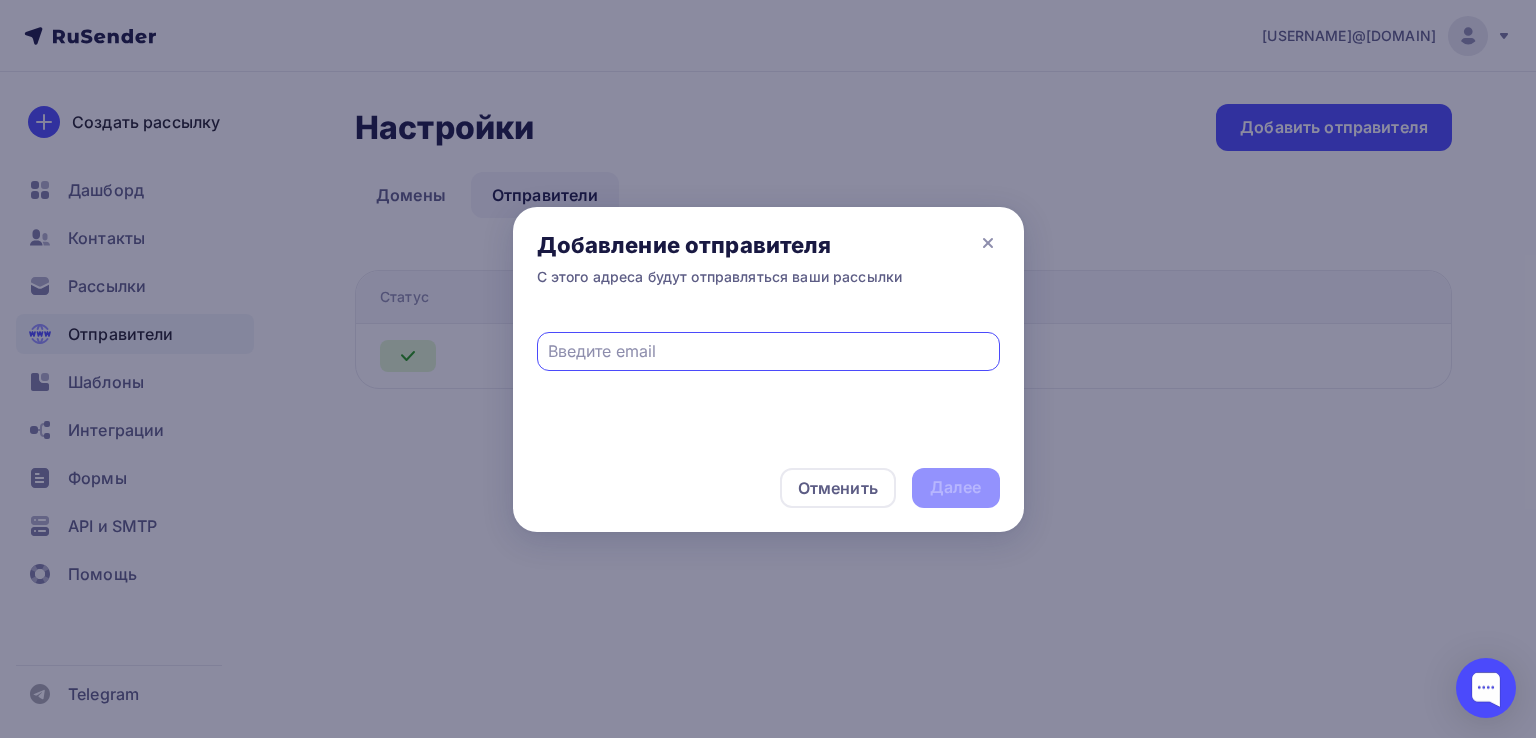 click at bounding box center (768, 351) 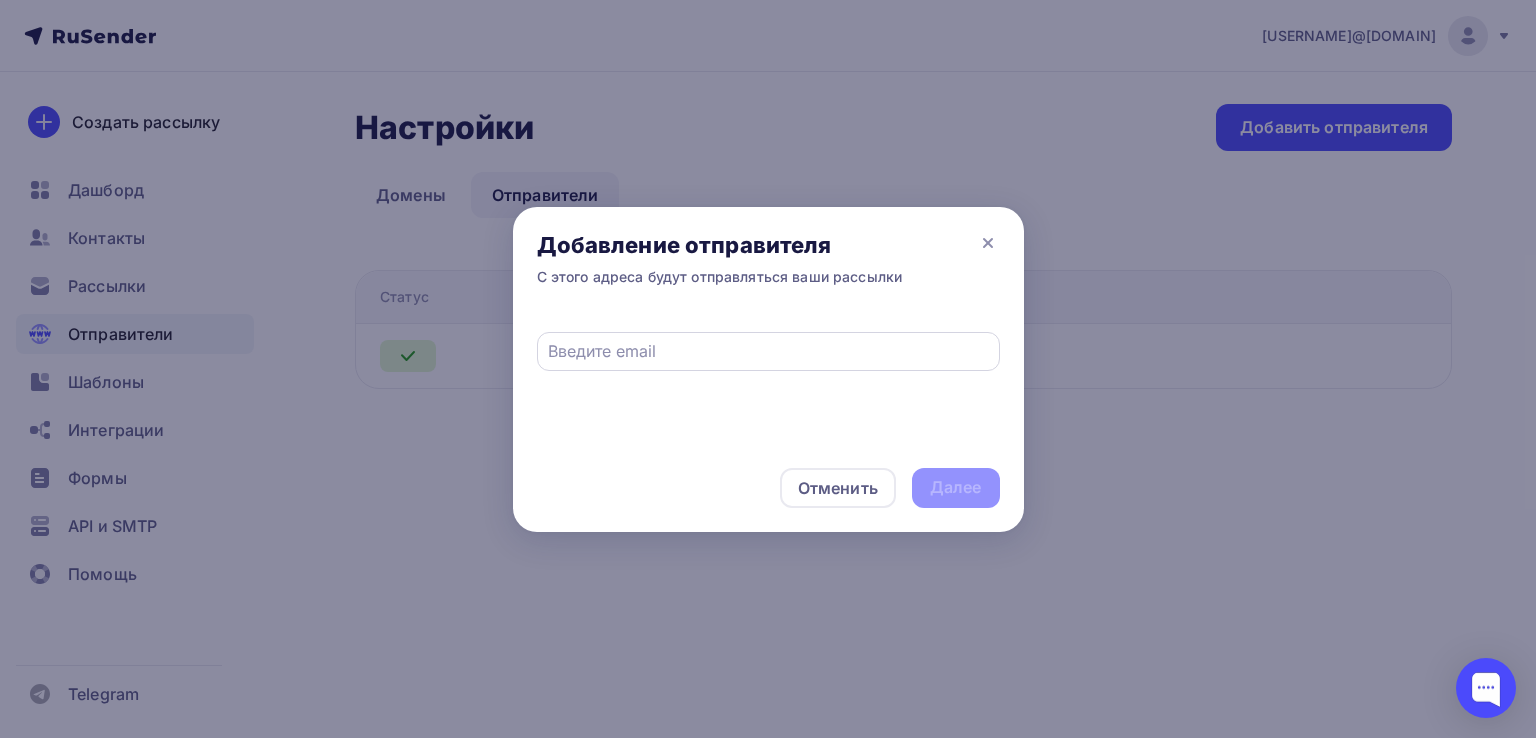 click at bounding box center (768, 351) 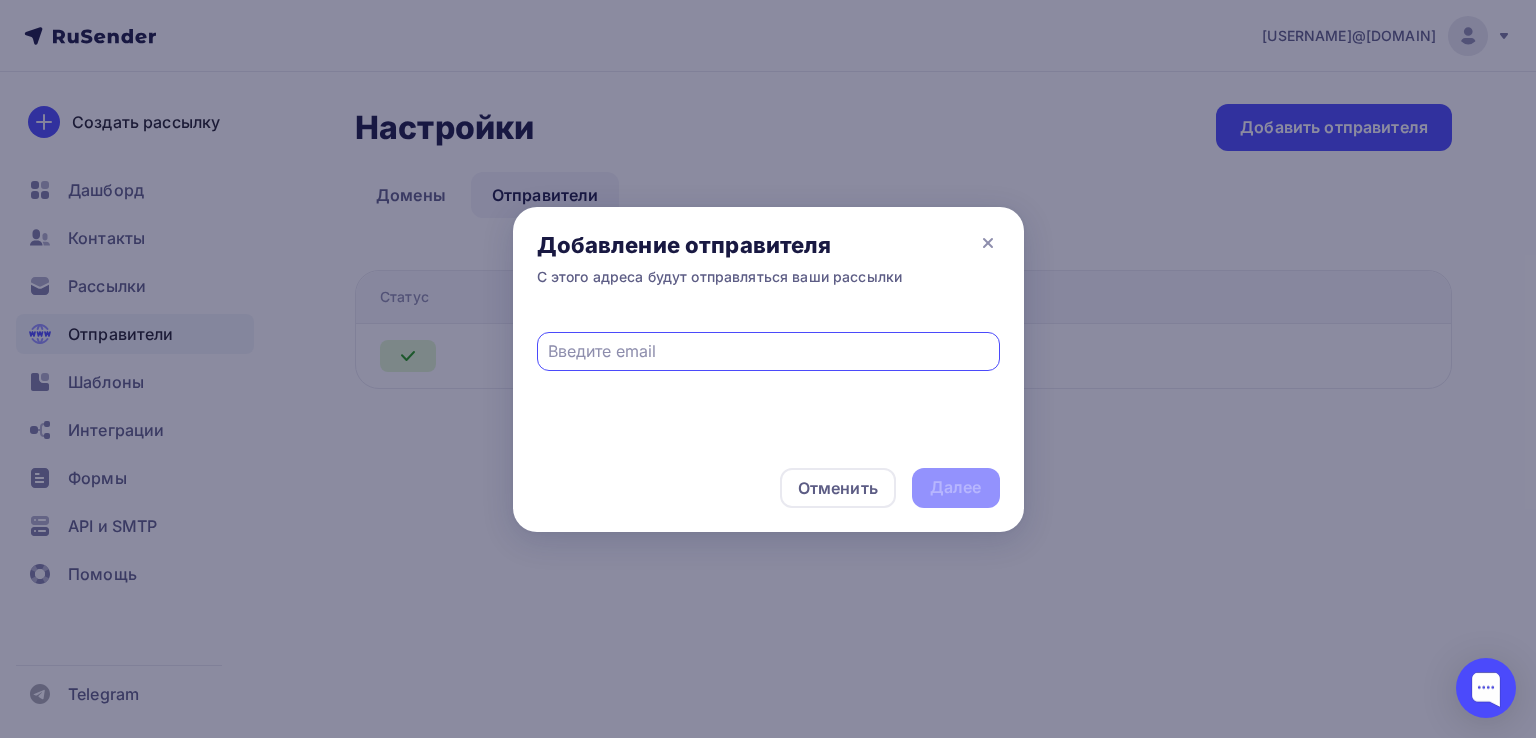 type on "ф" 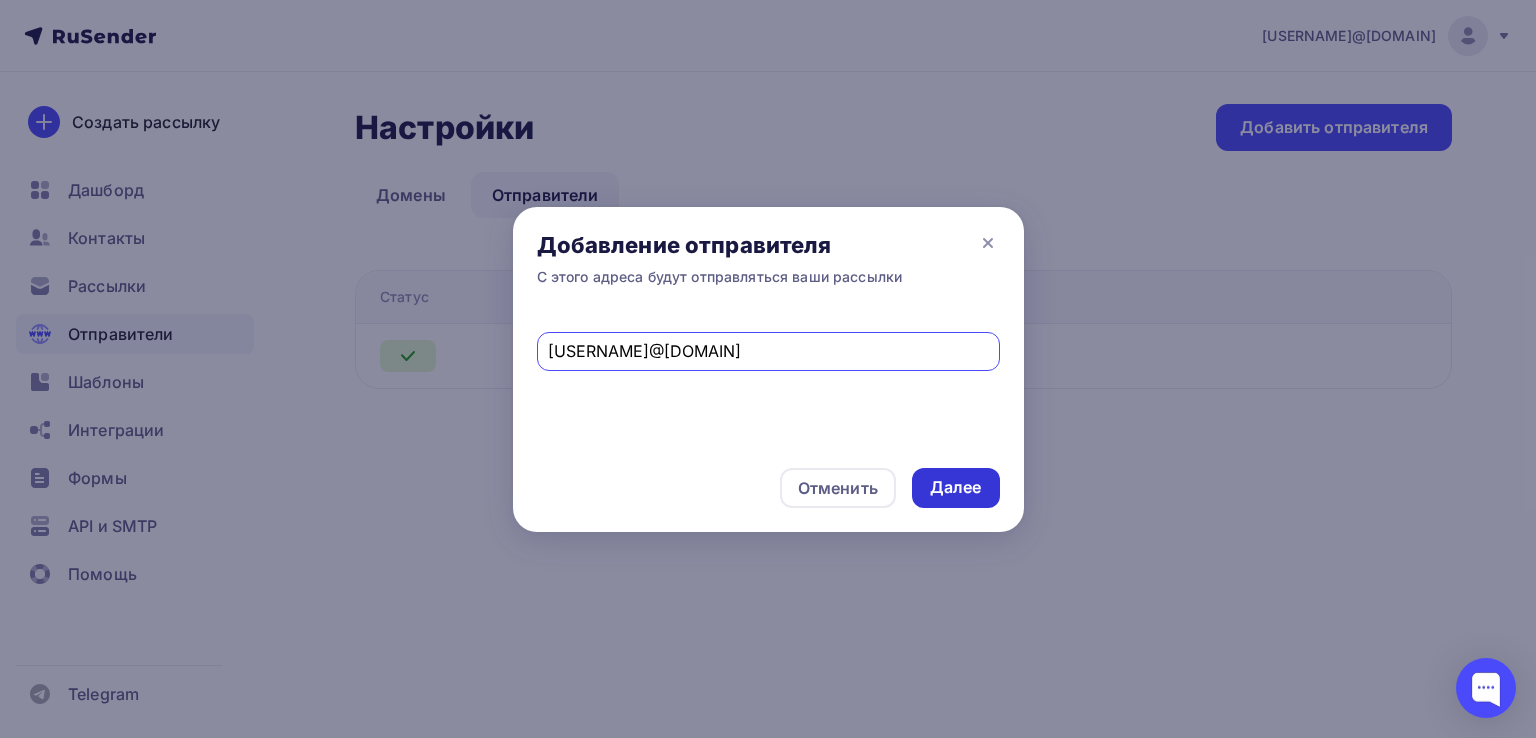type on "[USERNAME]@[DOMAIN]" 